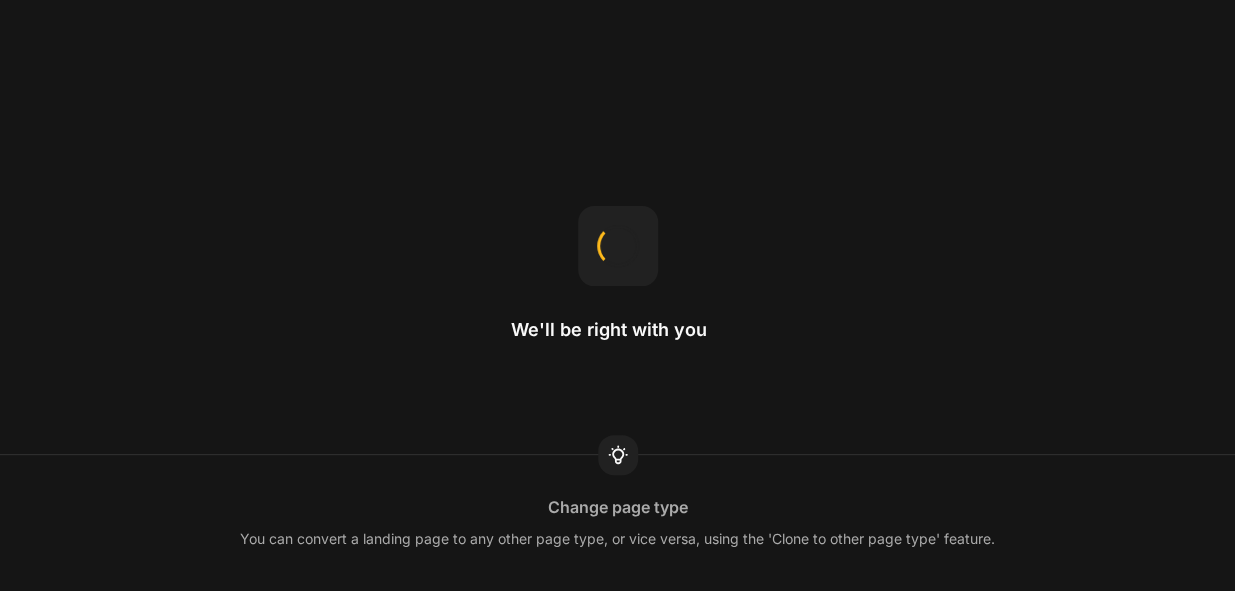scroll, scrollTop: 0, scrollLeft: 0, axis: both 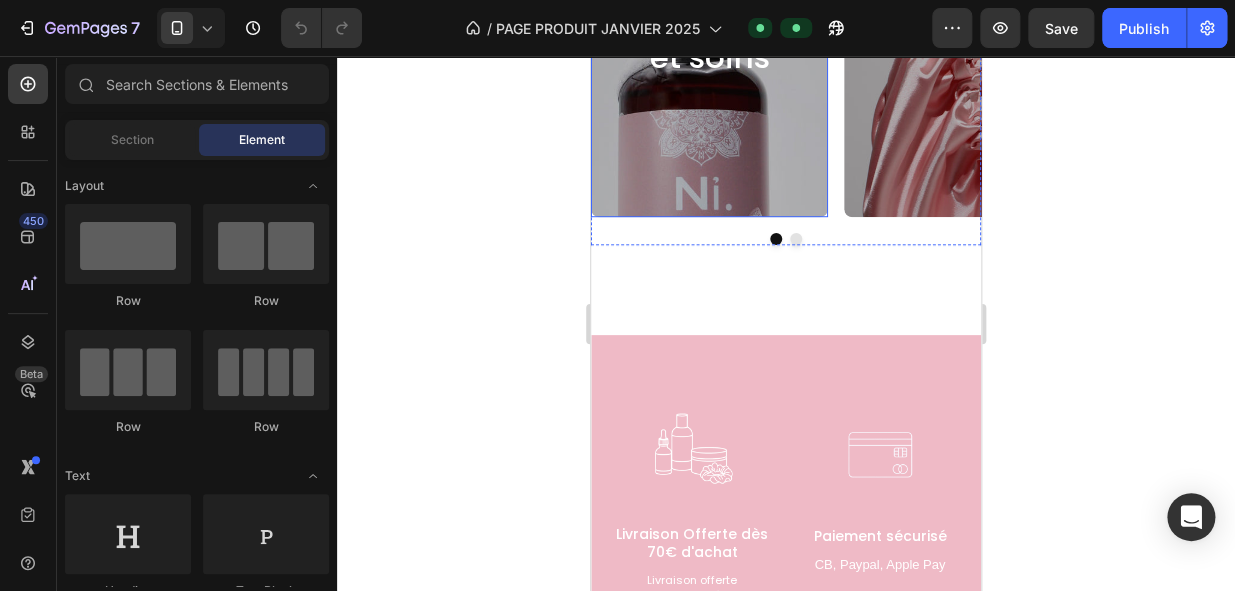 click at bounding box center (709, 149) 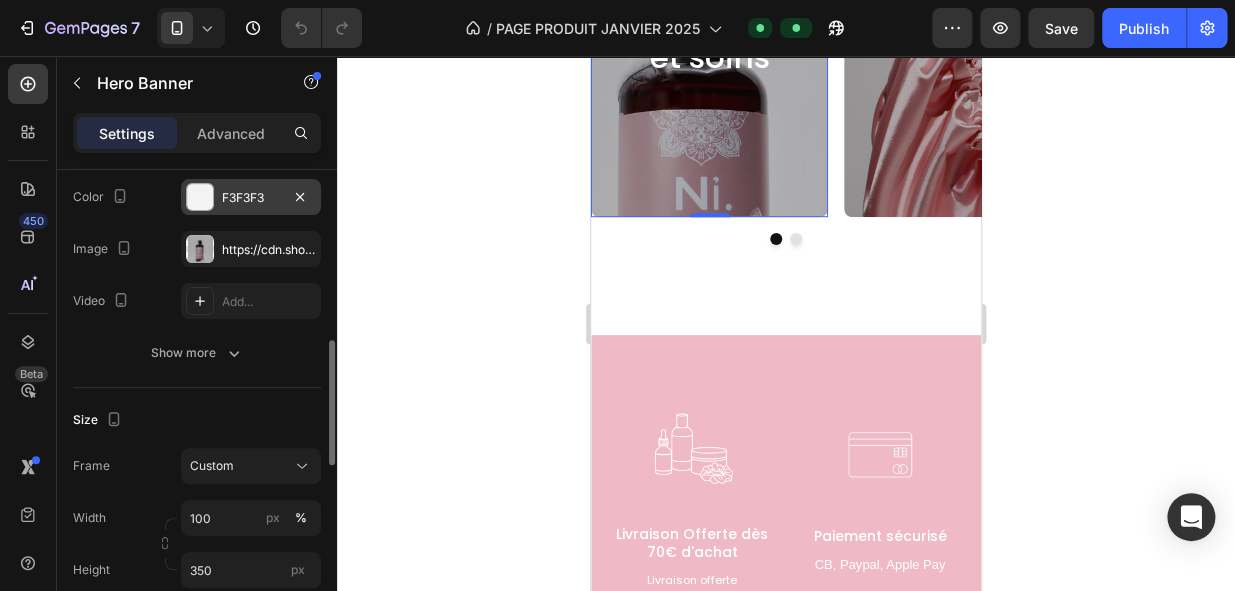 scroll, scrollTop: 88, scrollLeft: 0, axis: vertical 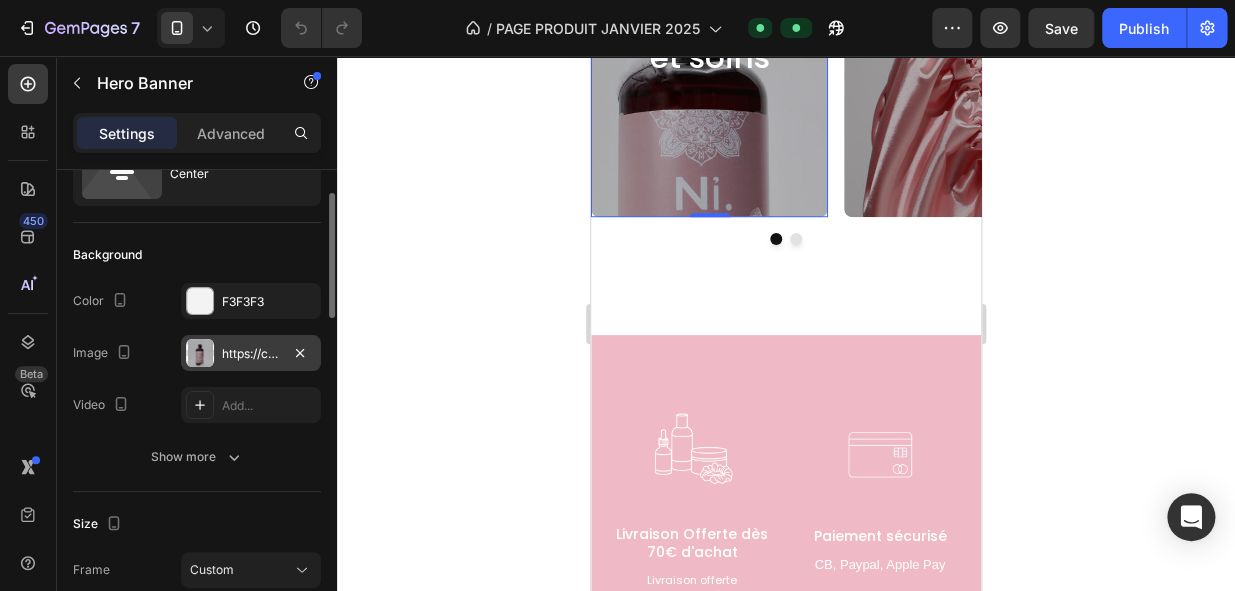 click on "https://cdn.shopify.com/s/files/1/0726/1231/5476/files/9A92112B-5F2C-42AD-B025-B416ACFD3004.jpg?v=1751992202" at bounding box center (251, 354) 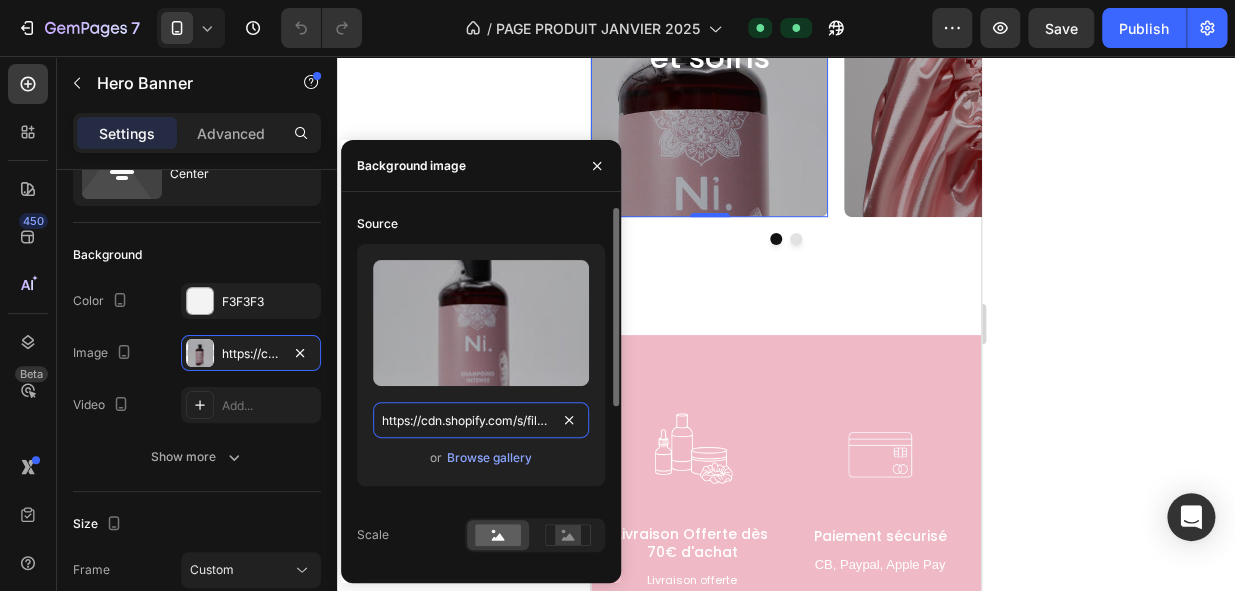click on "https://cdn.shopify.com/s/files/1/0726/1231/5476/files/9A92112B-5F2C-42AD-B025-B416ACFD3004.jpg?v=1751992202" at bounding box center (481, 420) 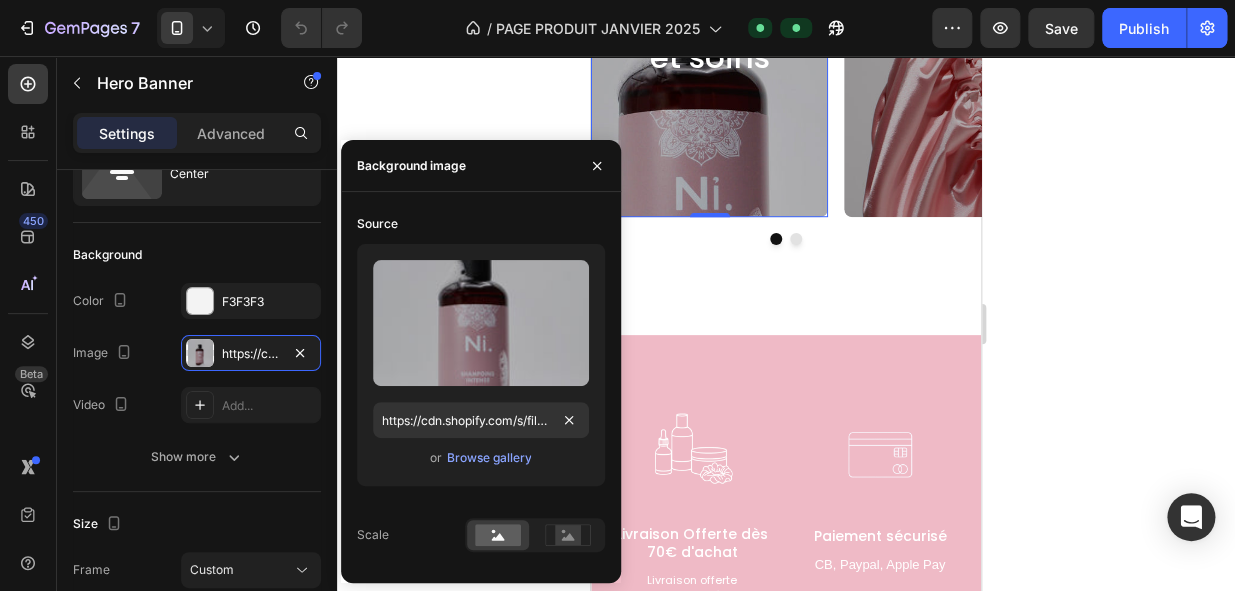 click 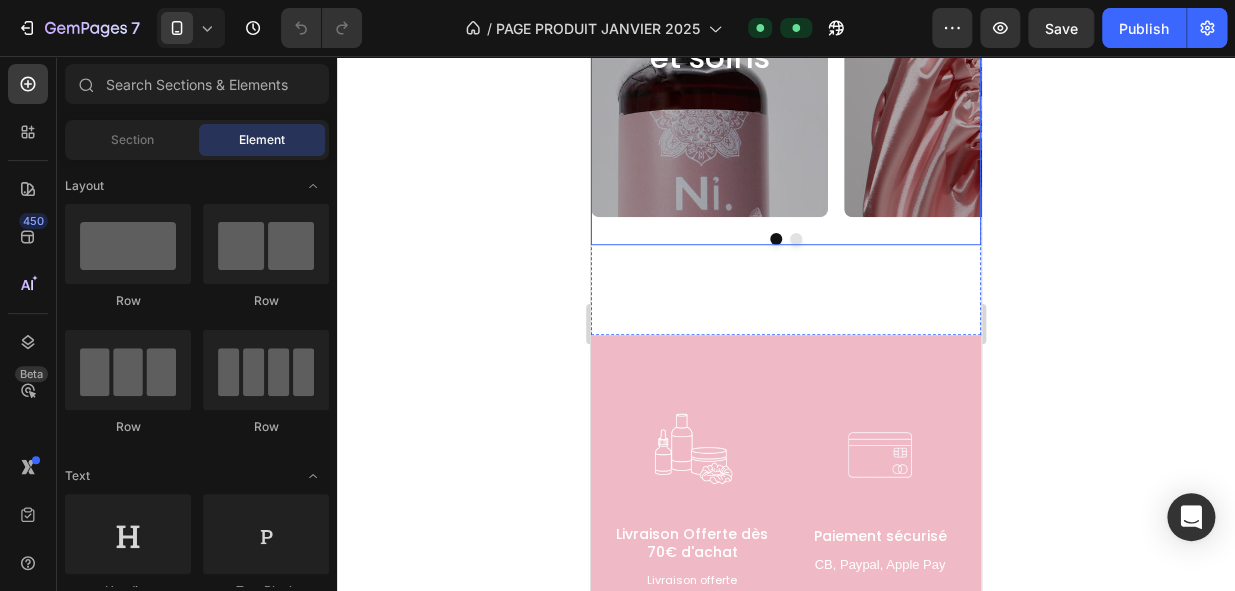 click at bounding box center (796, 239) 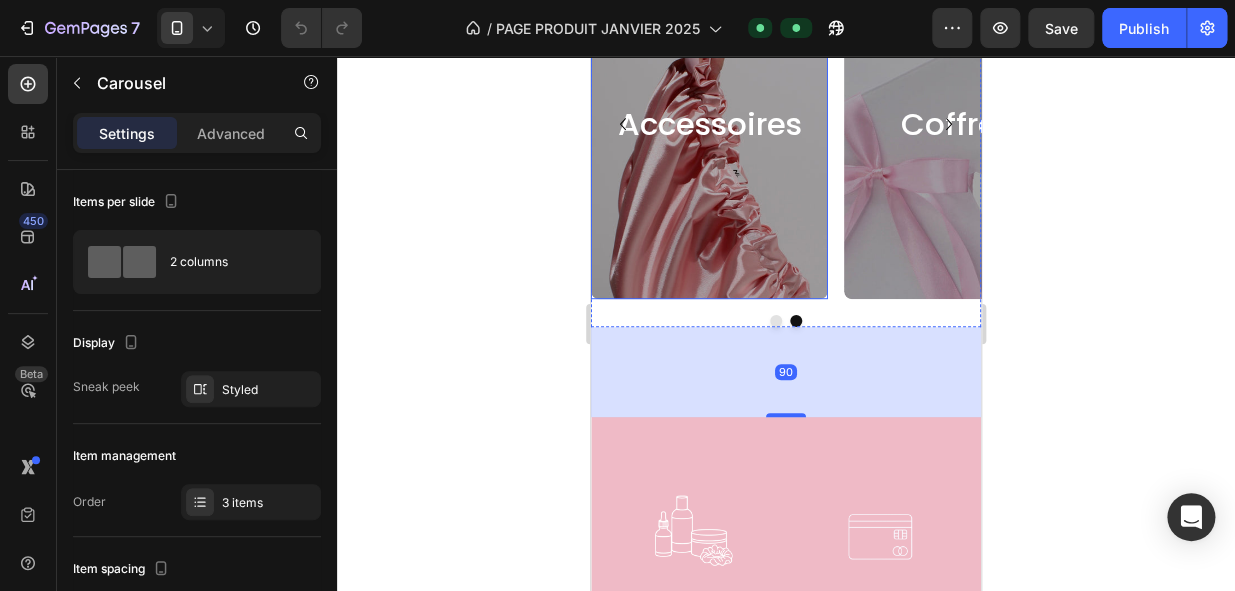 scroll, scrollTop: 2943, scrollLeft: 0, axis: vertical 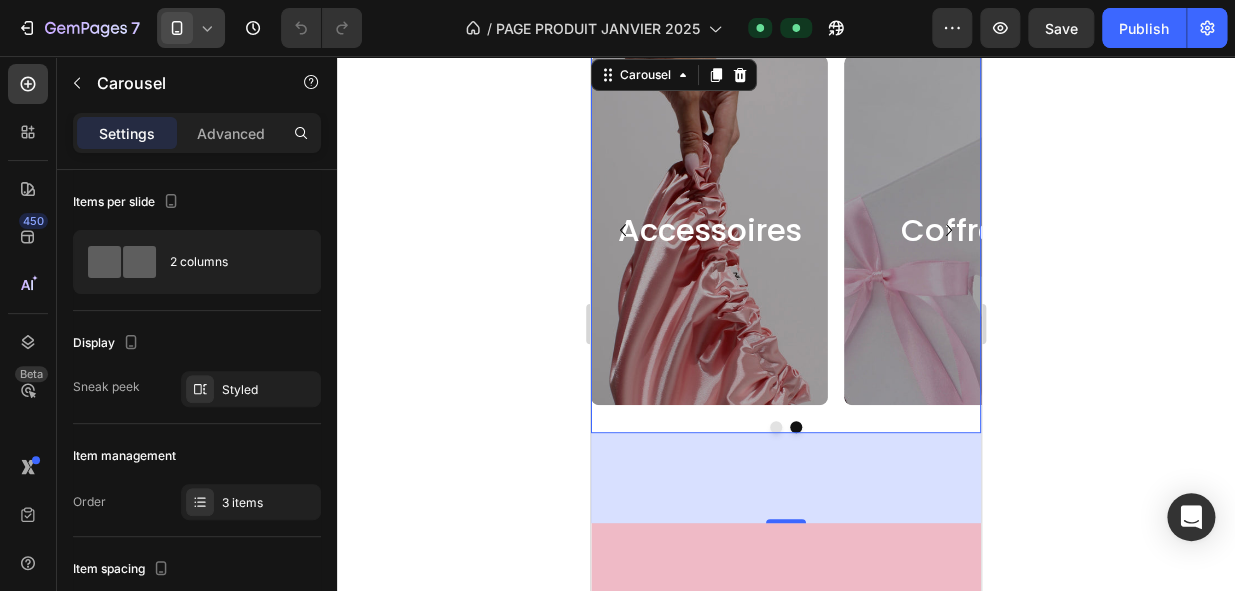 click 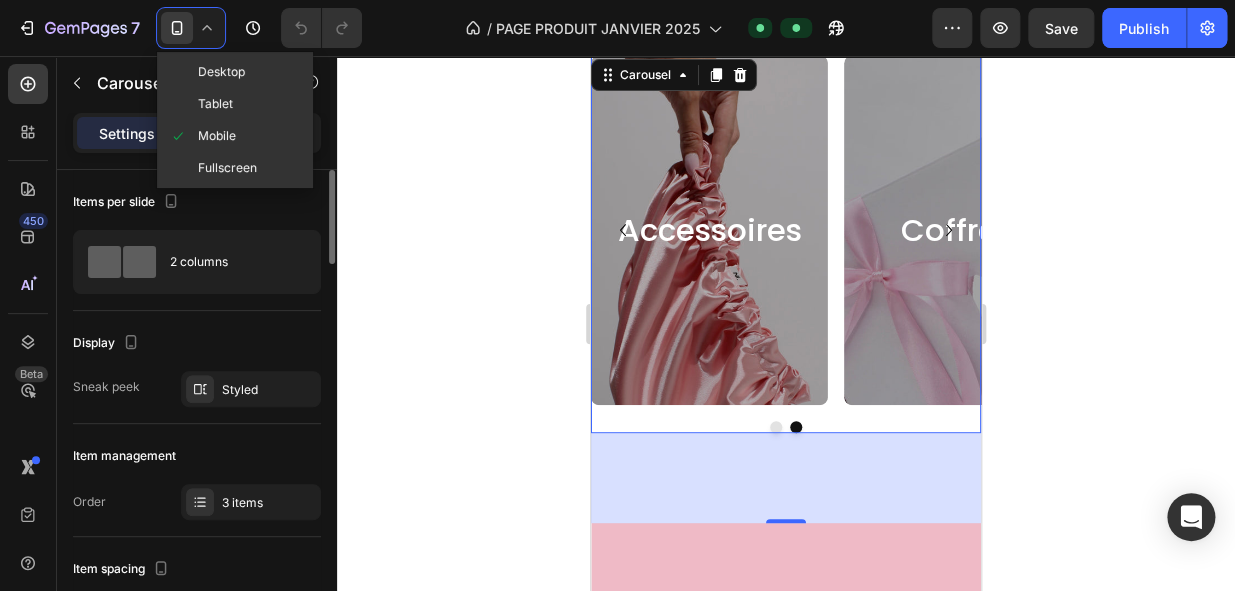 click on "Display" at bounding box center [197, 343] 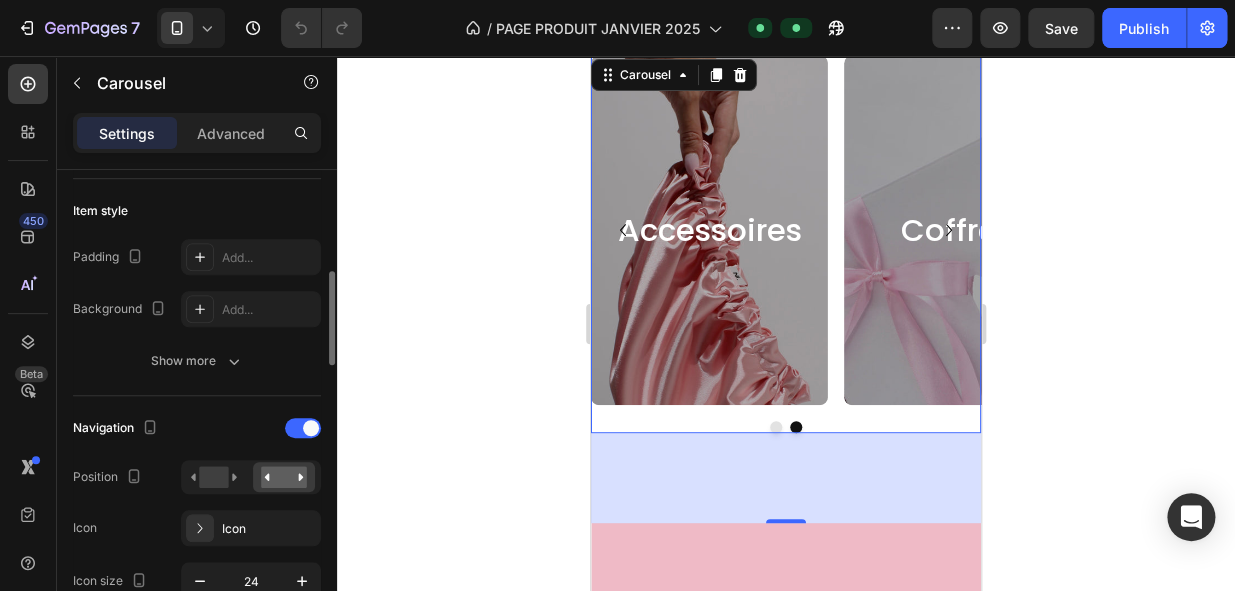 scroll, scrollTop: 480, scrollLeft: 0, axis: vertical 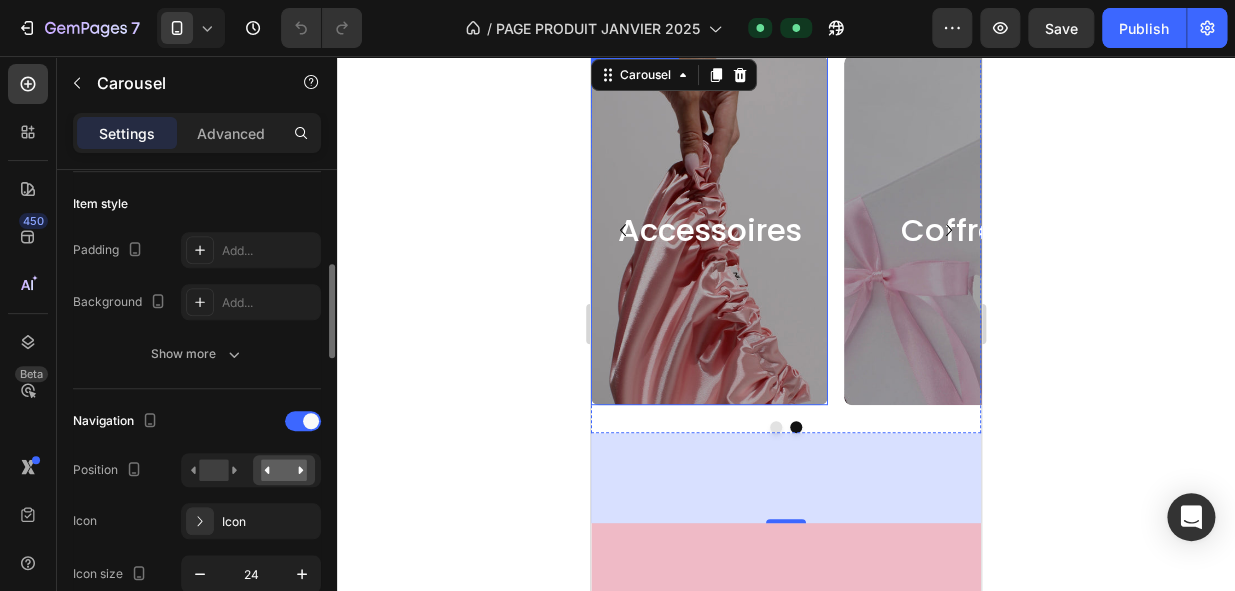 click at bounding box center [709, 320] 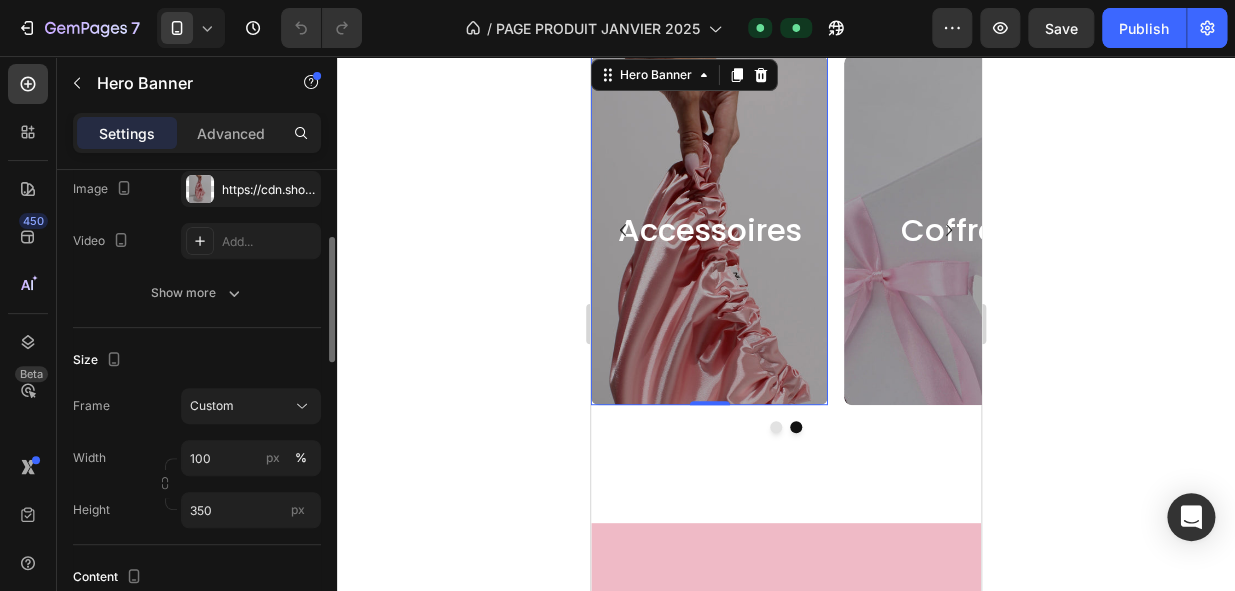 scroll, scrollTop: 253, scrollLeft: 0, axis: vertical 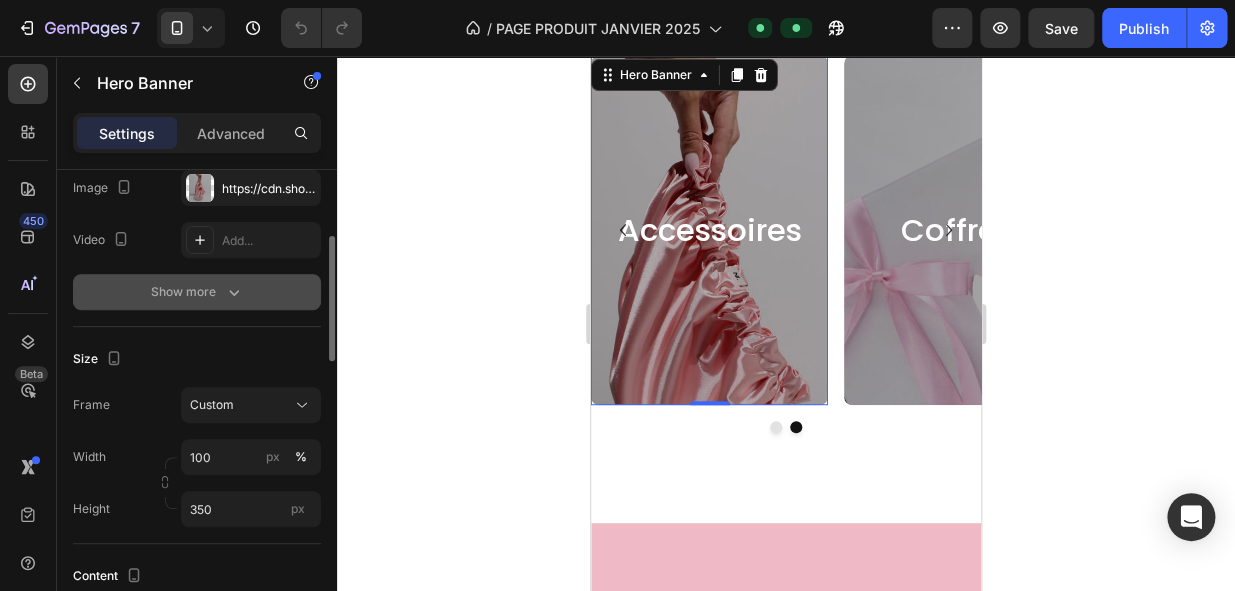 click on "Show more" at bounding box center [197, 292] 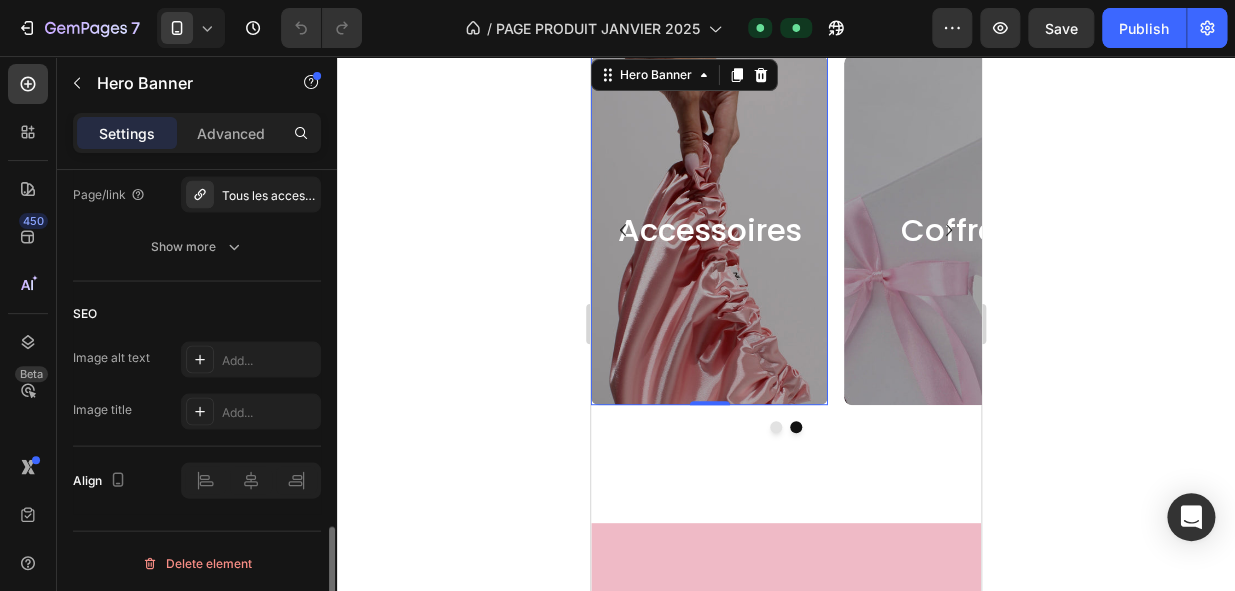 scroll, scrollTop: 1391, scrollLeft: 0, axis: vertical 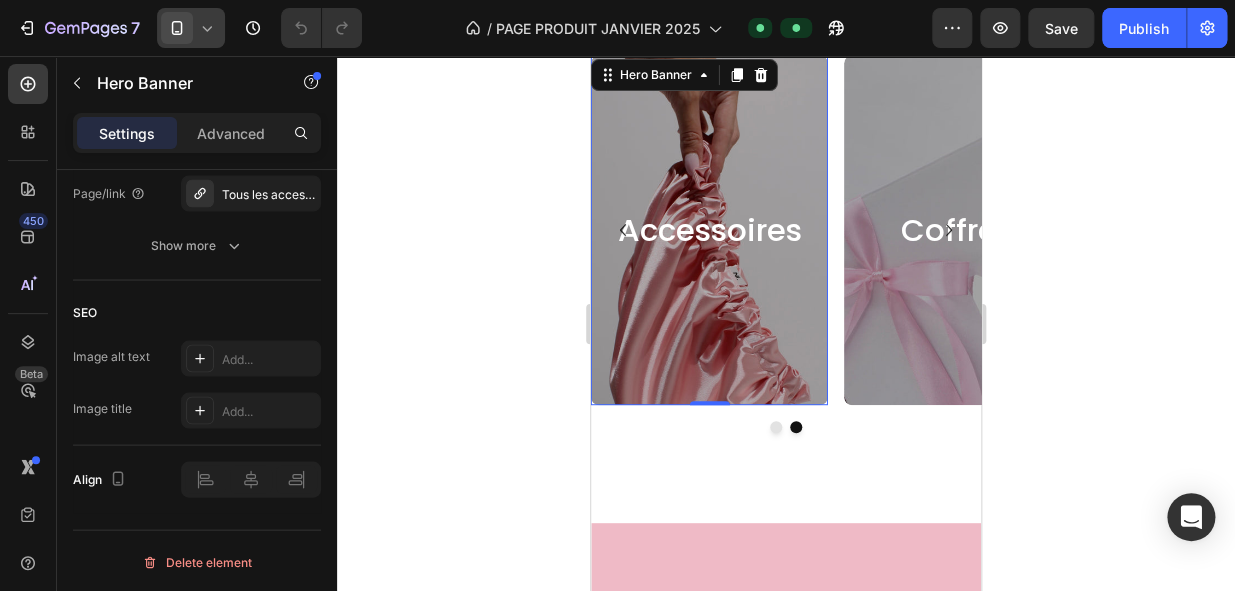 click 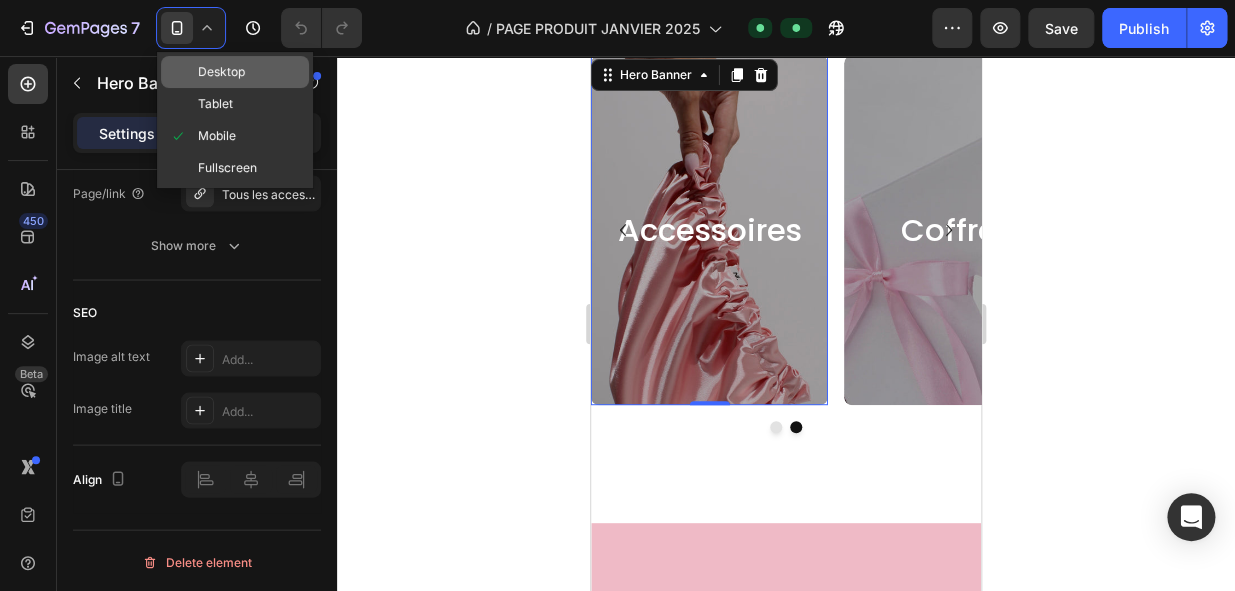 click on "Desktop" 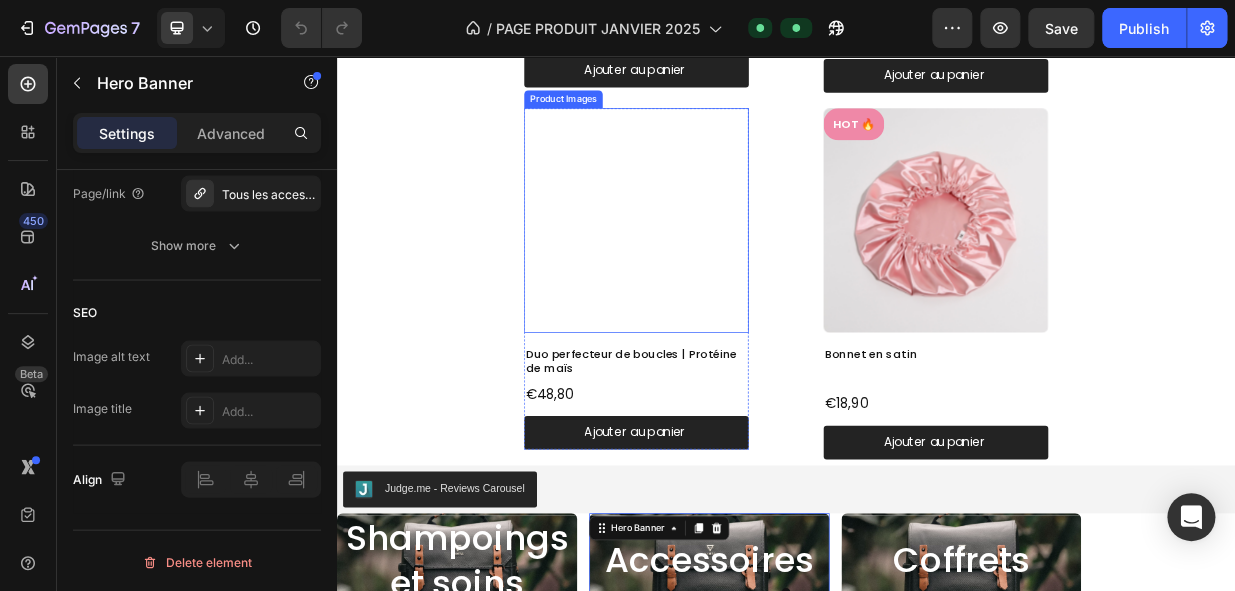 scroll, scrollTop: 3512, scrollLeft: 0, axis: vertical 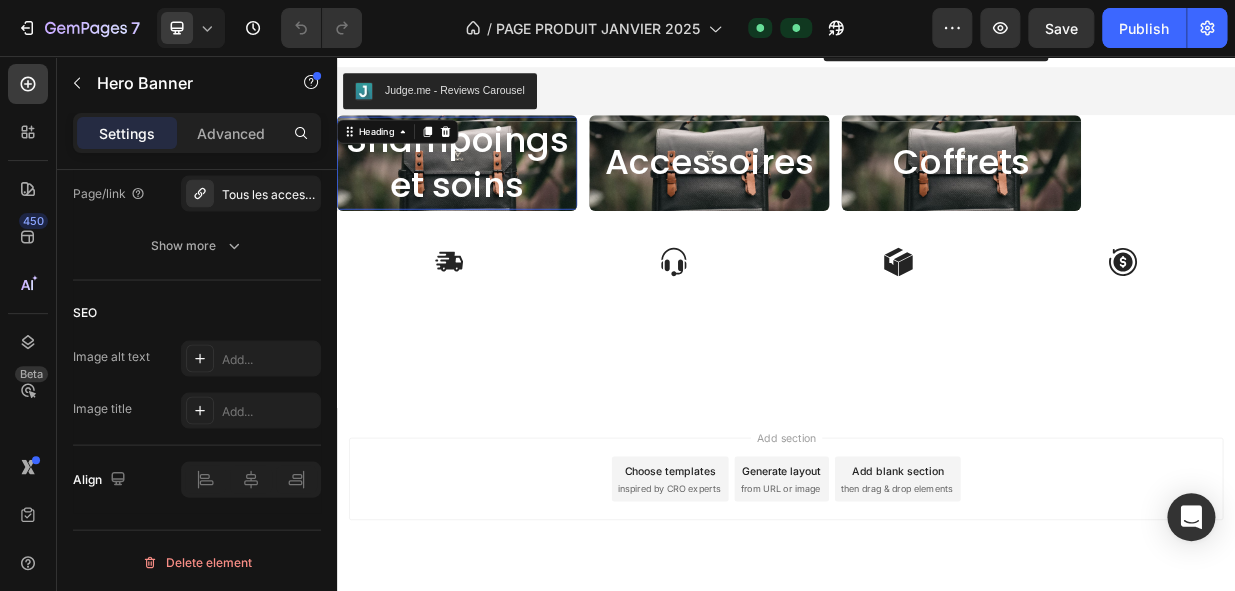 click on "Shampoings et soins" at bounding box center [497, 199] 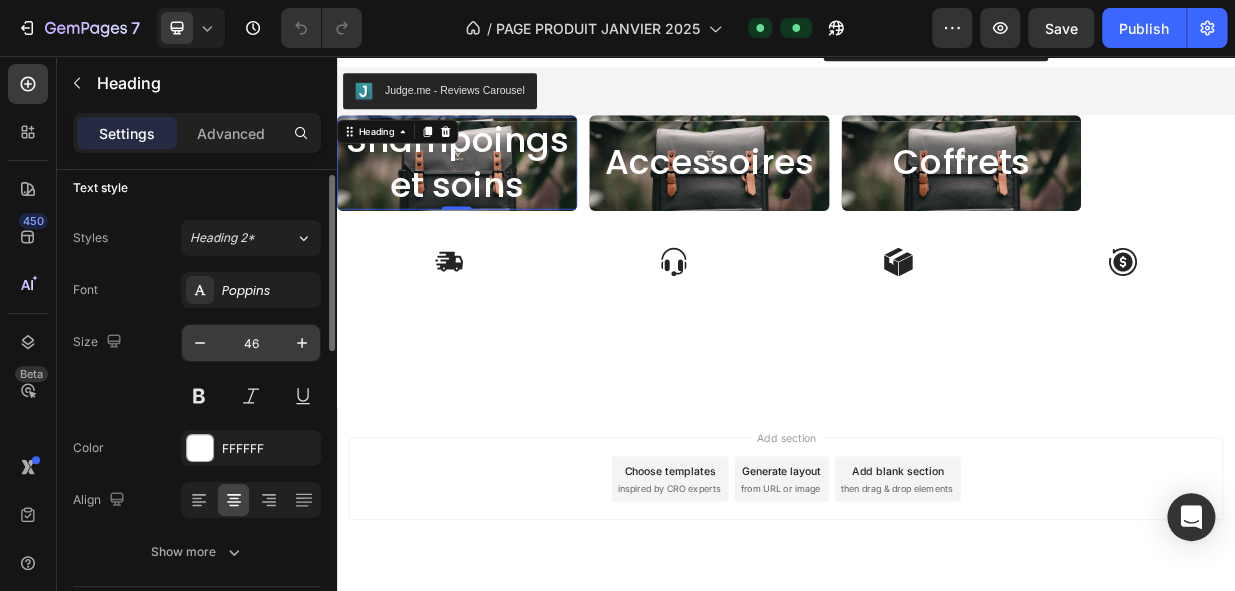 scroll, scrollTop: 0, scrollLeft: 0, axis: both 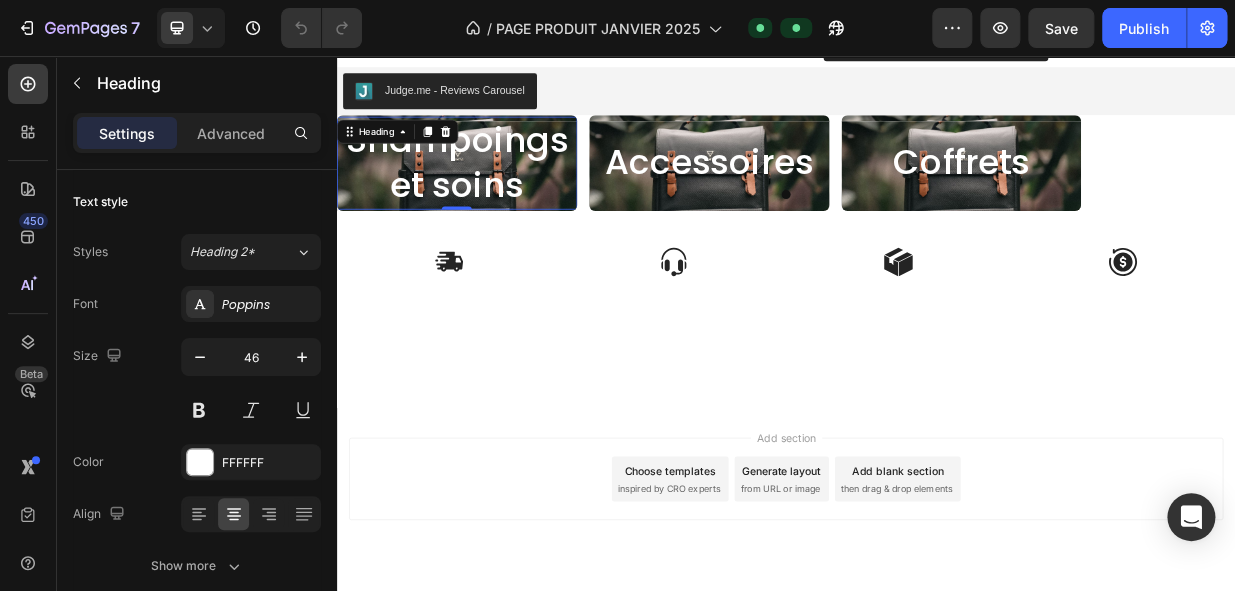 click on "Shampoings et soins" at bounding box center [497, 199] 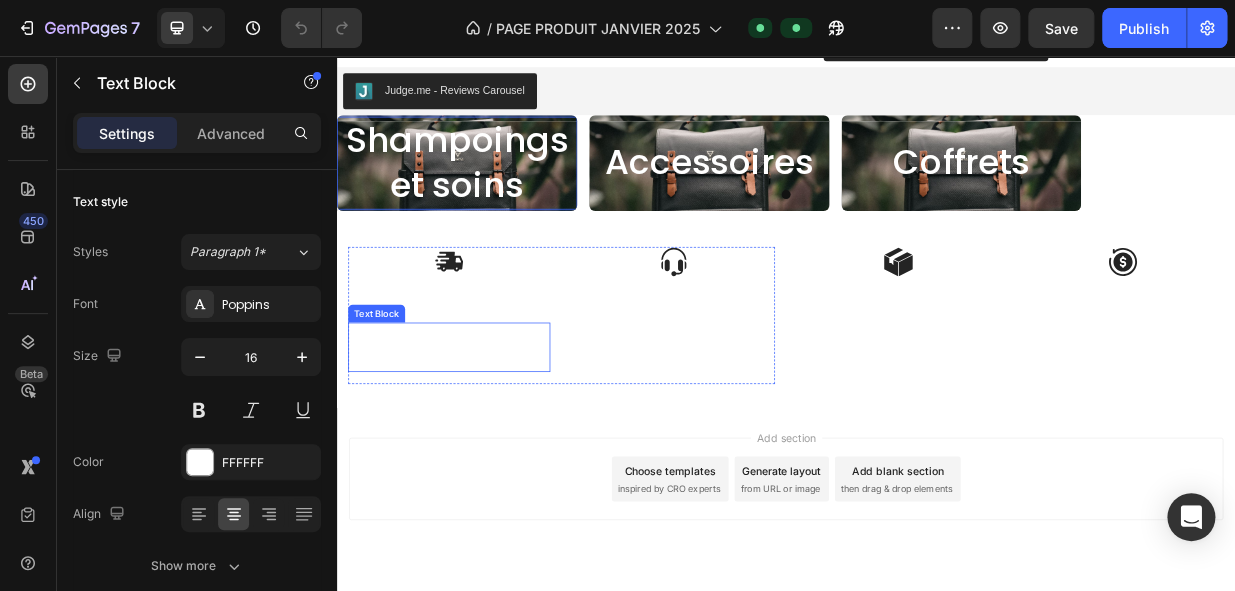 click on "Livraison offerte automatiquement à domicile et remboursée en point relai" at bounding box center (487, 445) 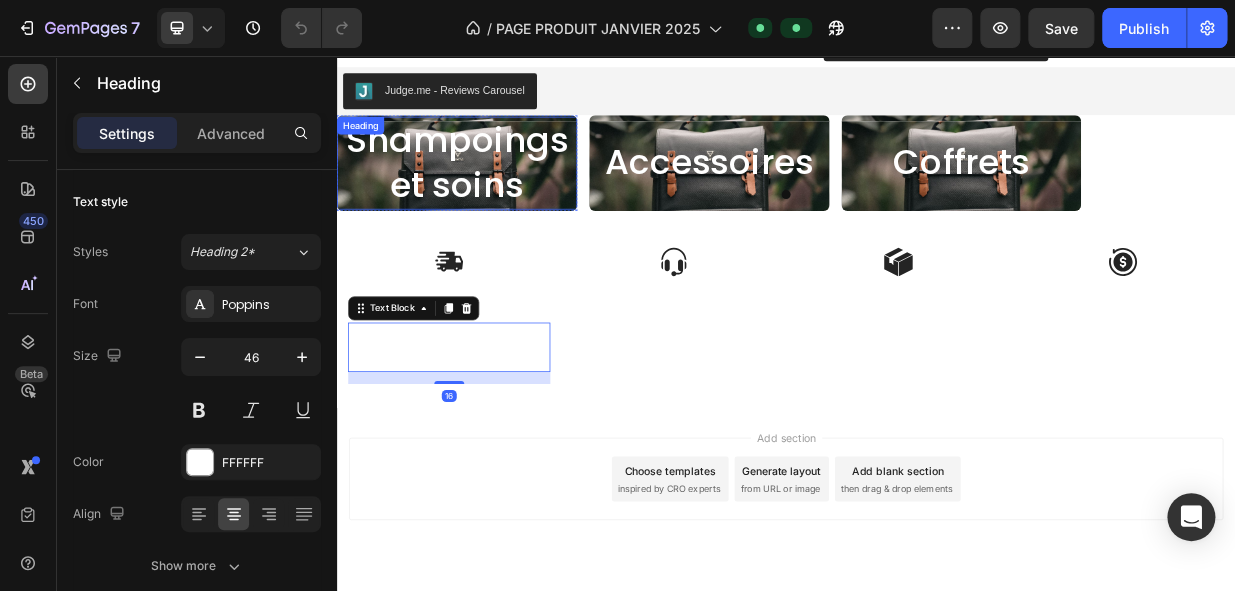 click on "Shampoings et soins" at bounding box center (497, 199) 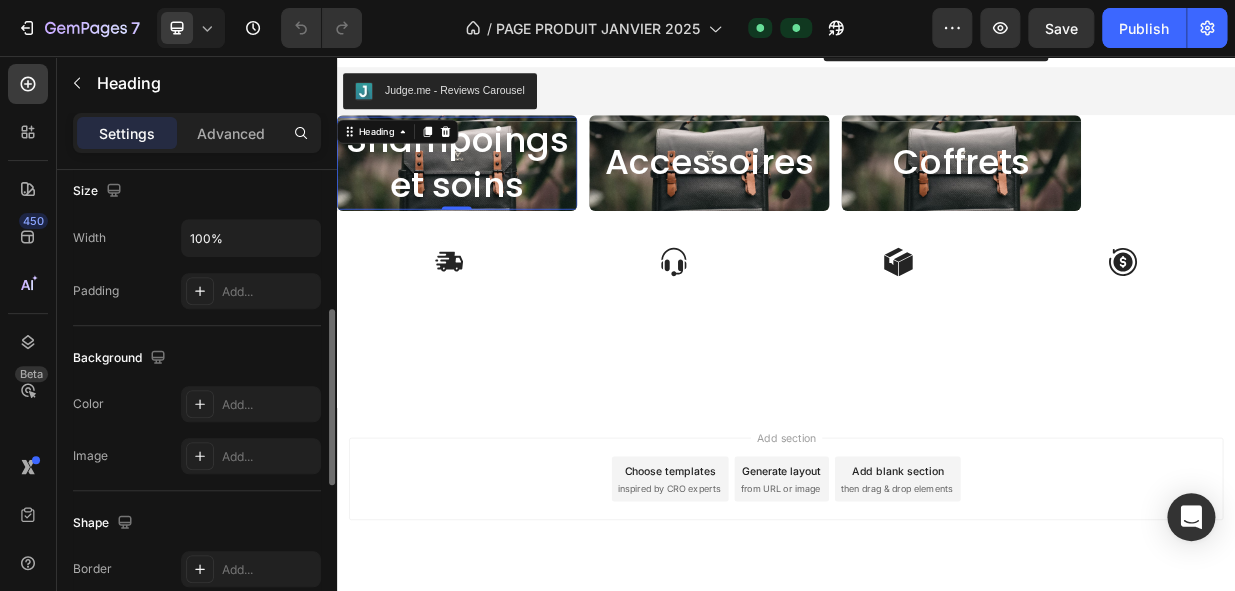 scroll, scrollTop: 421, scrollLeft: 0, axis: vertical 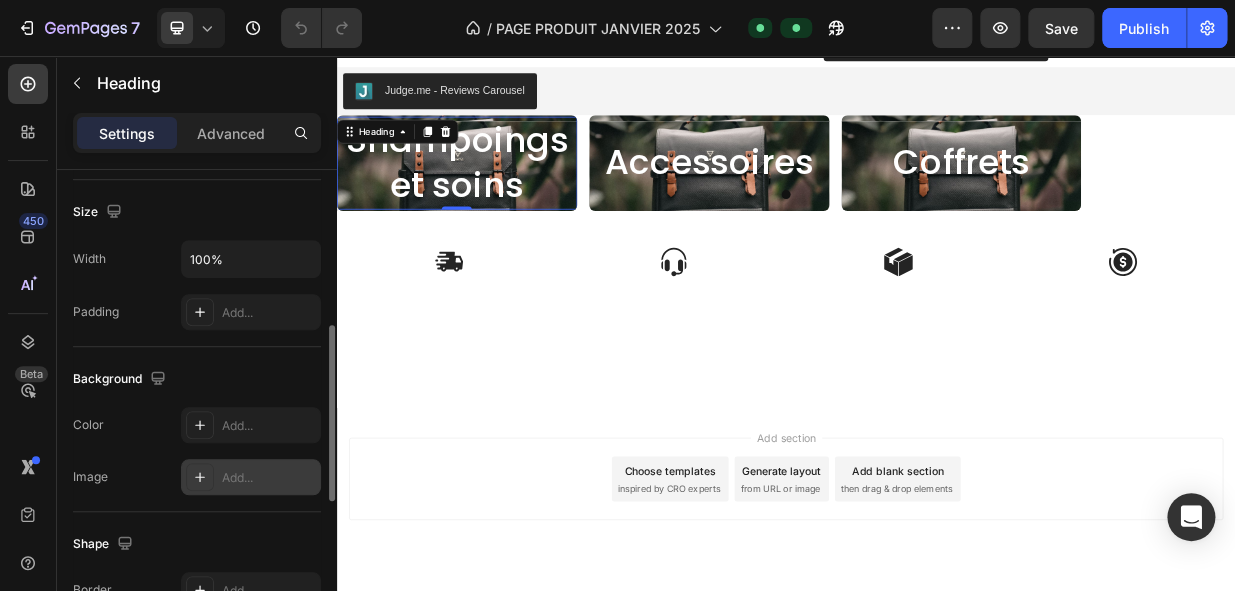 click on "Add..." at bounding box center (269, 478) 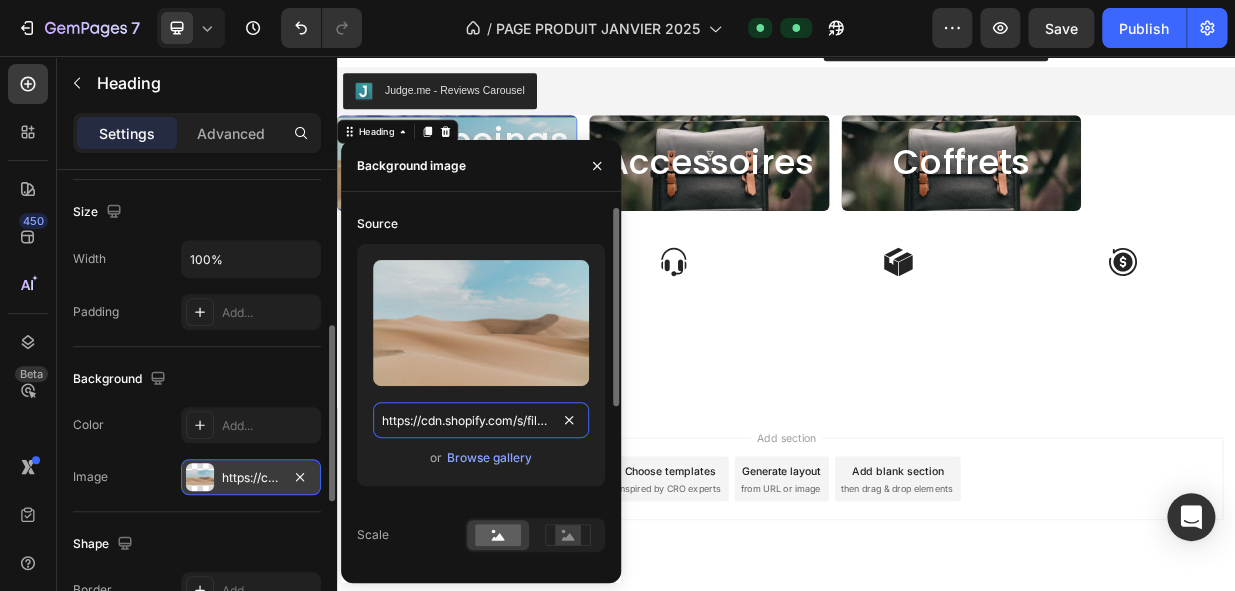 click on "https://cdn.shopify.com/s/files/1/2005/9307/files/background_settings.jpg" at bounding box center (481, 420) 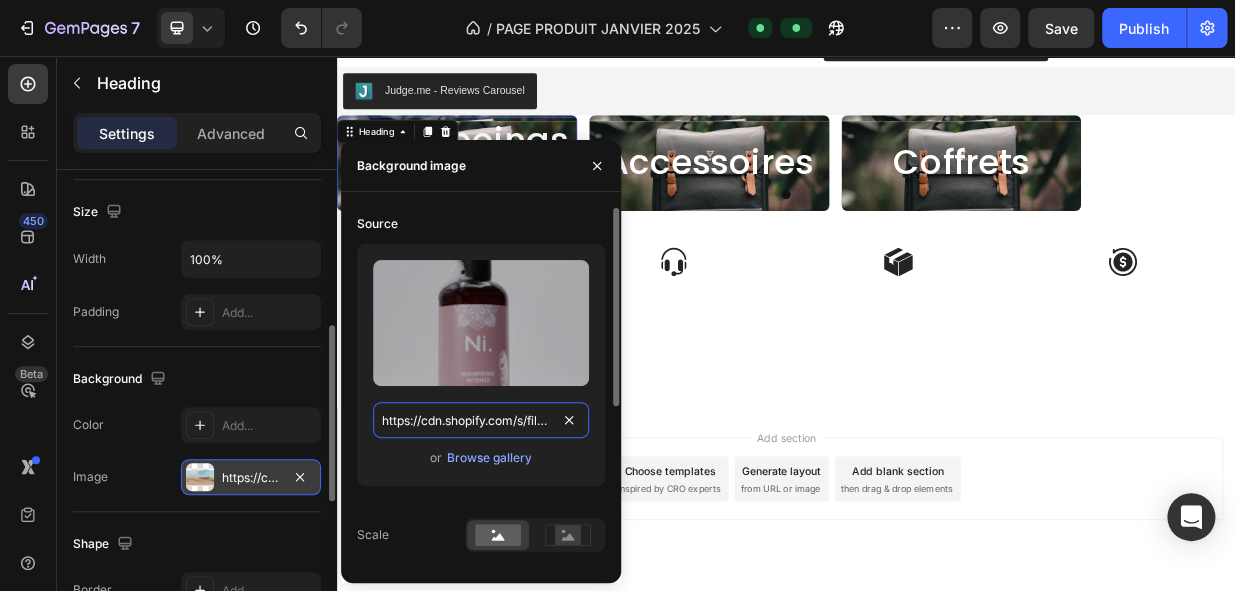 scroll, scrollTop: 0, scrollLeft: 512, axis: horizontal 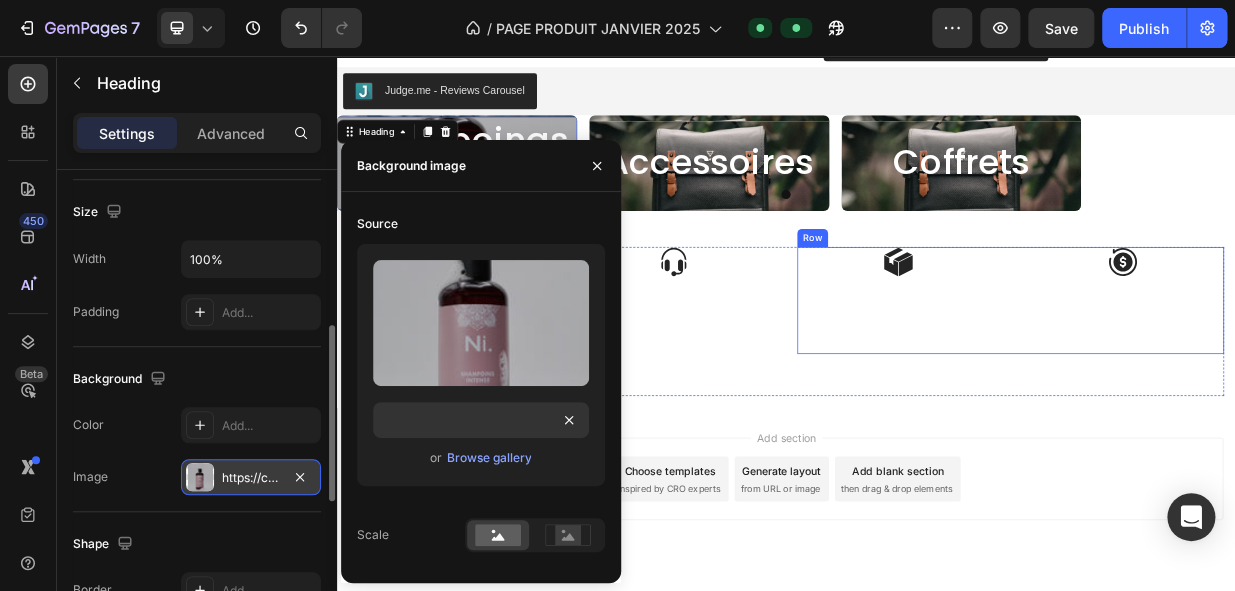click on "Image Expedition rapide Text Block Expédition 24 à 48h Text Block" at bounding box center [1087, 382] 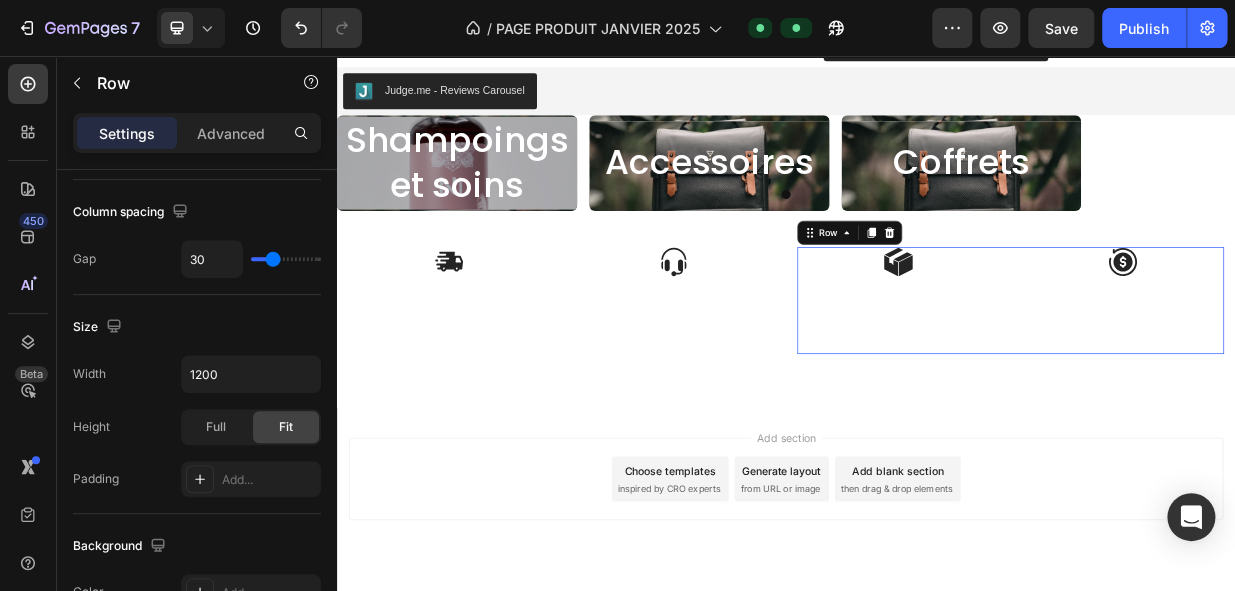 scroll, scrollTop: 0, scrollLeft: 0, axis: both 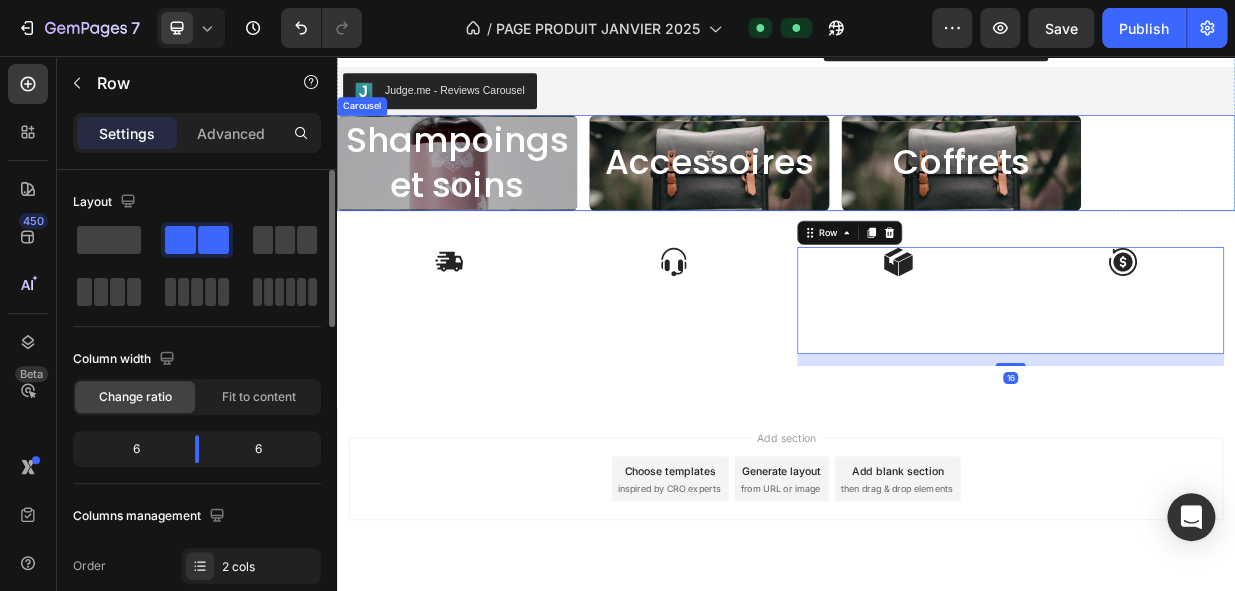 click at bounding box center (937, 241) 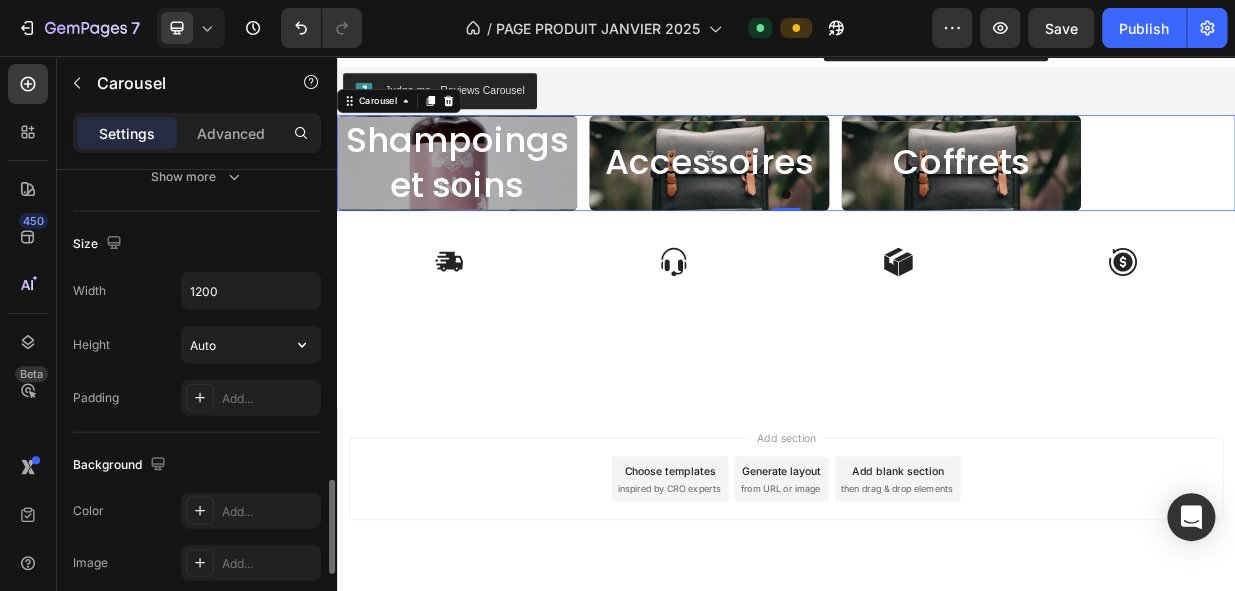 scroll, scrollTop: 1579, scrollLeft: 0, axis: vertical 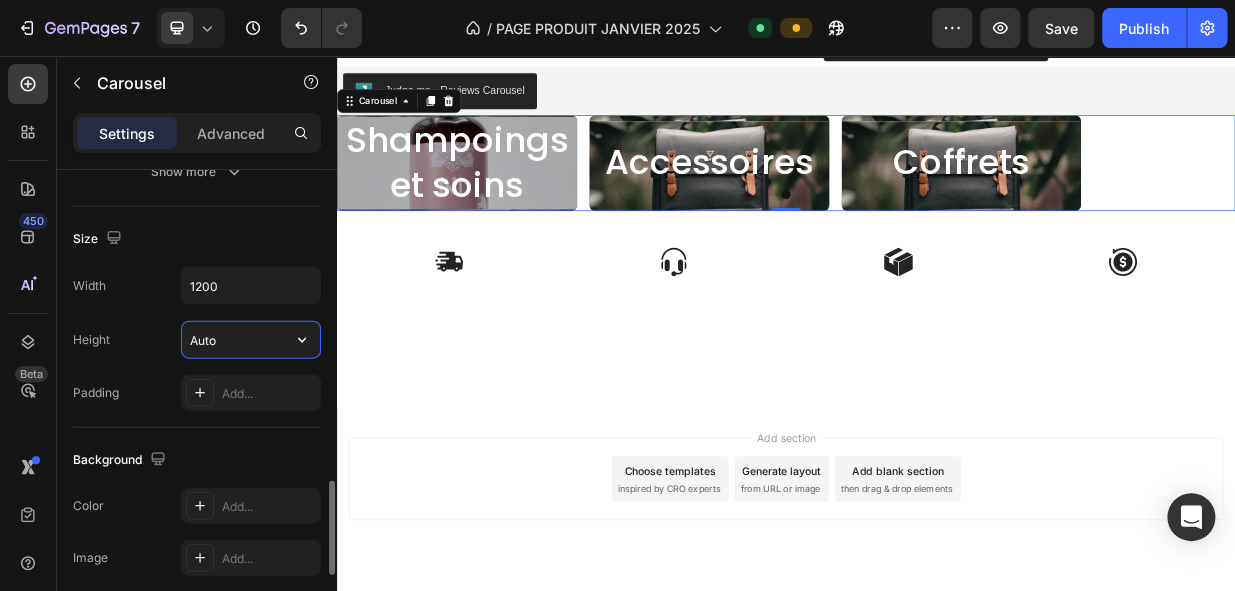 click on "Auto" at bounding box center [251, 340] 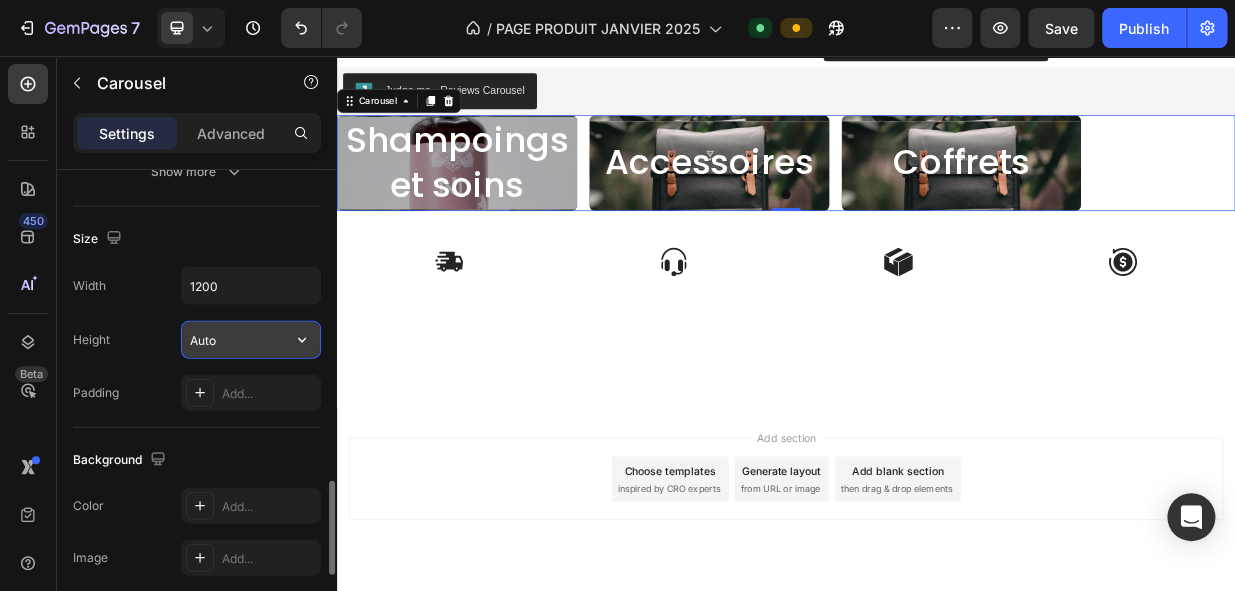 click 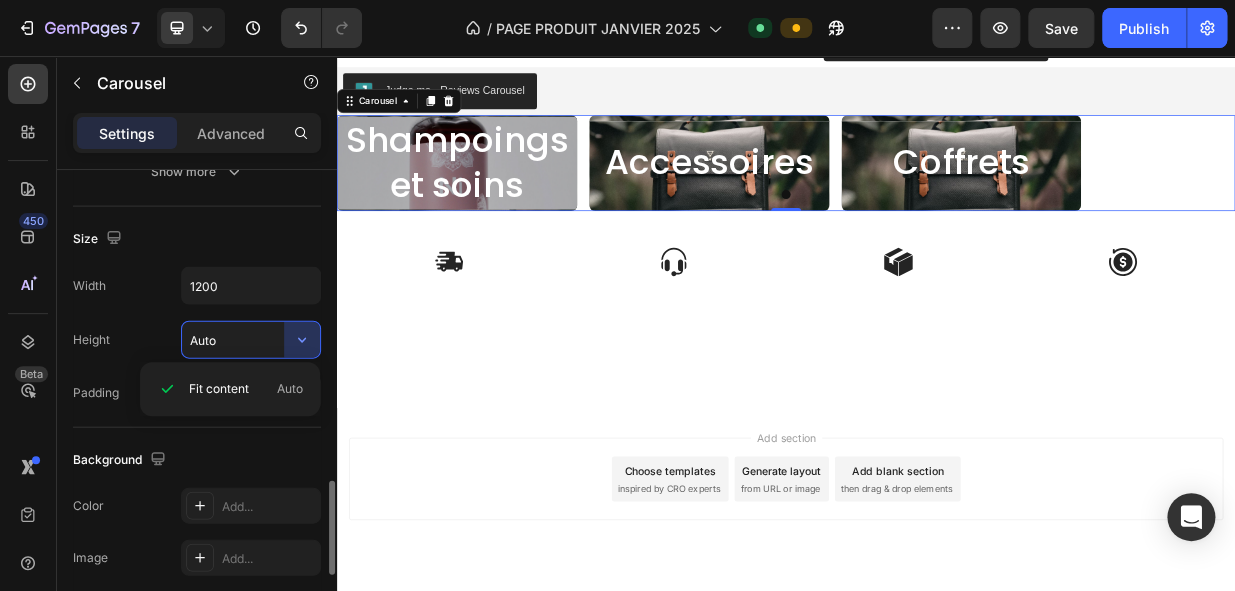 click on "Auto" at bounding box center [251, 340] 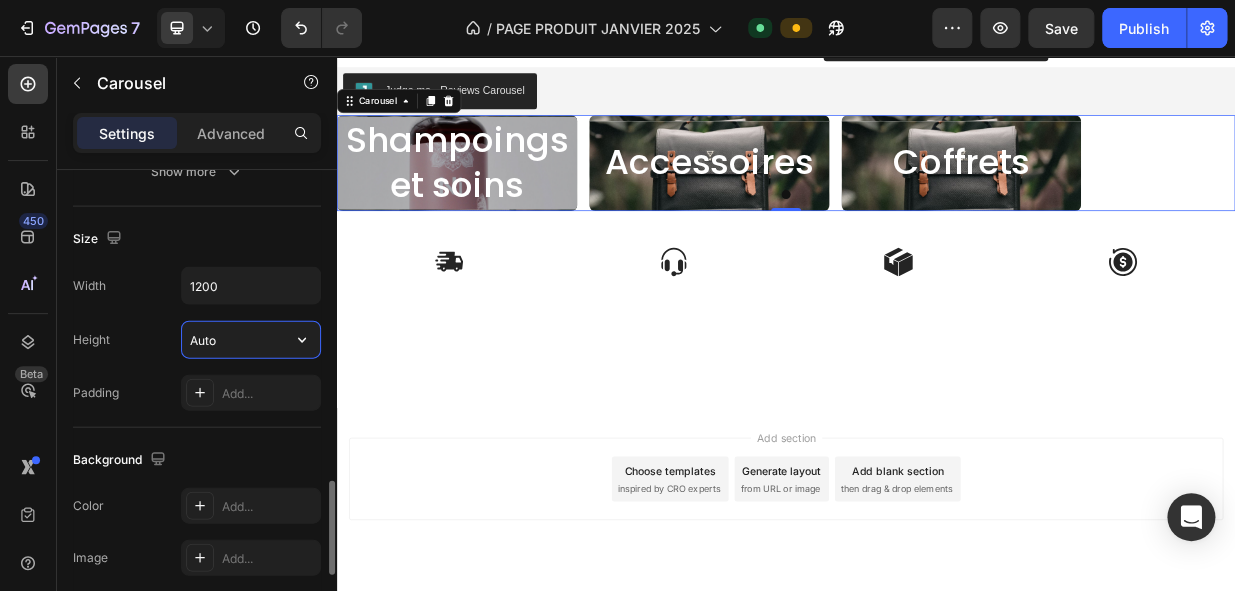click on "Auto" at bounding box center (251, 340) 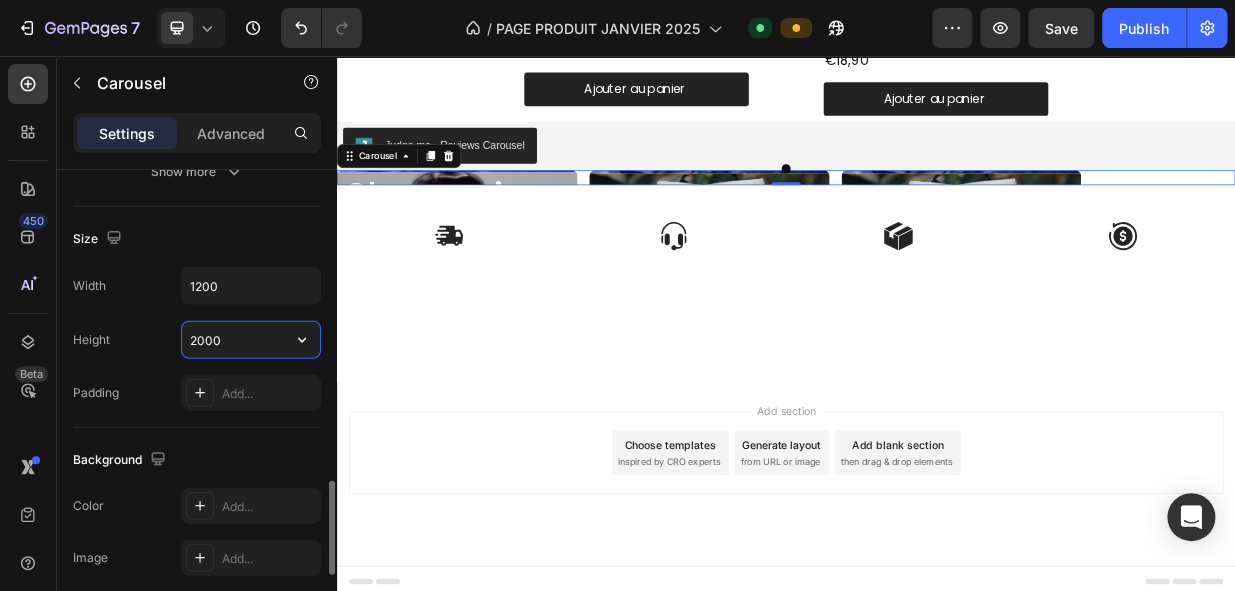 scroll, scrollTop: 3512, scrollLeft: 0, axis: vertical 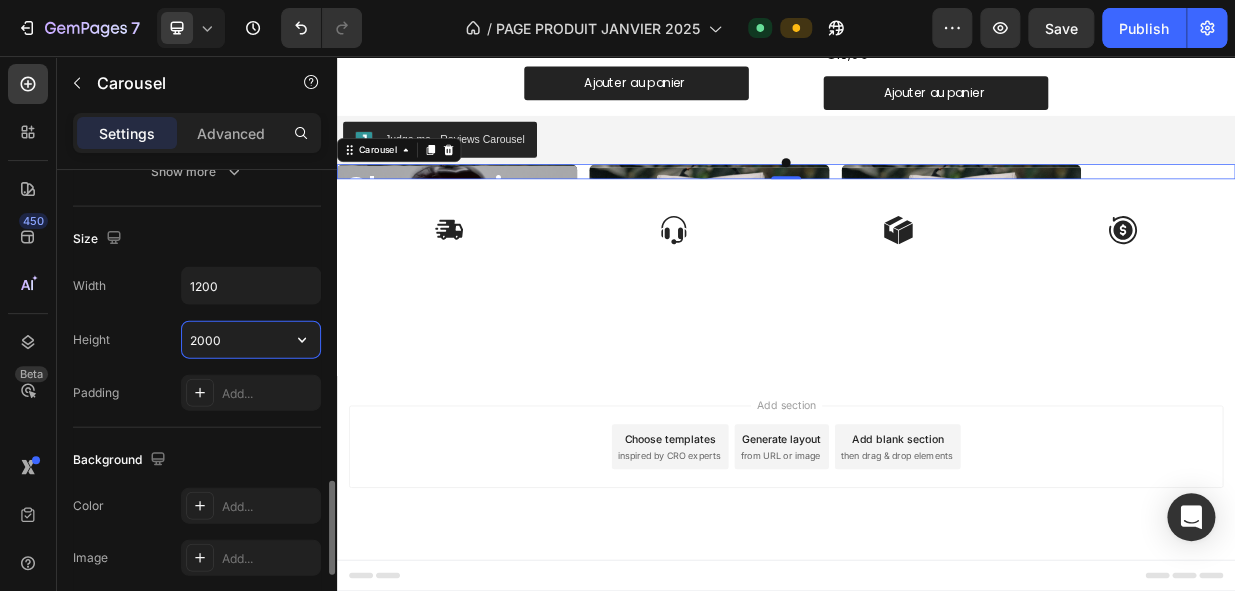 type on "Auto" 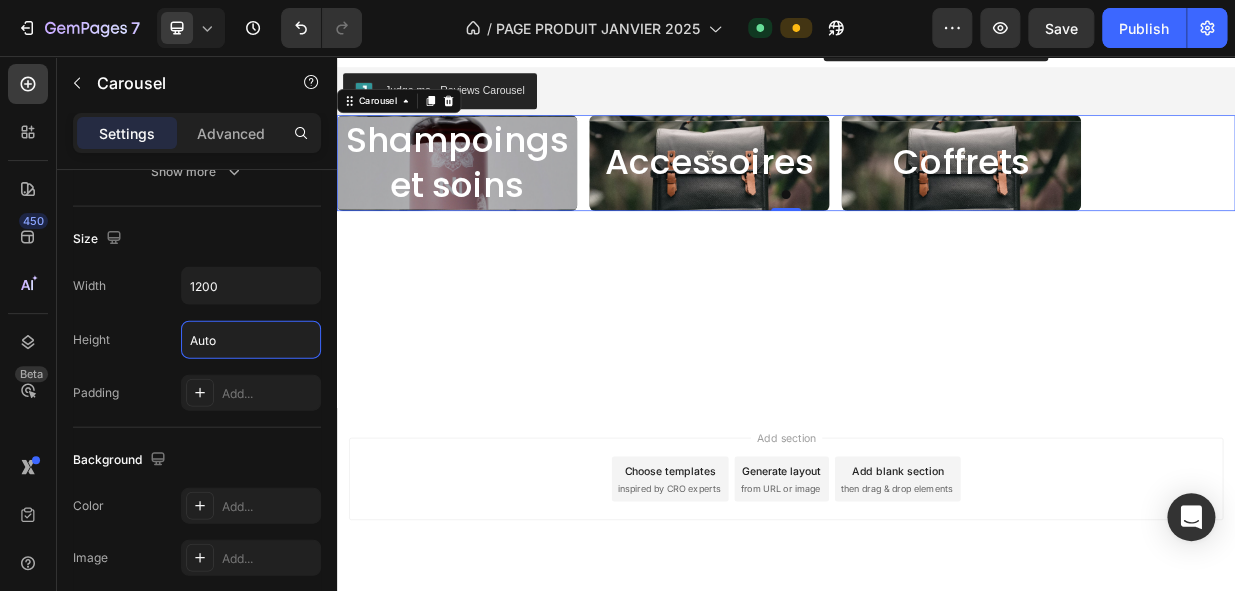 click at bounding box center [937, 394] 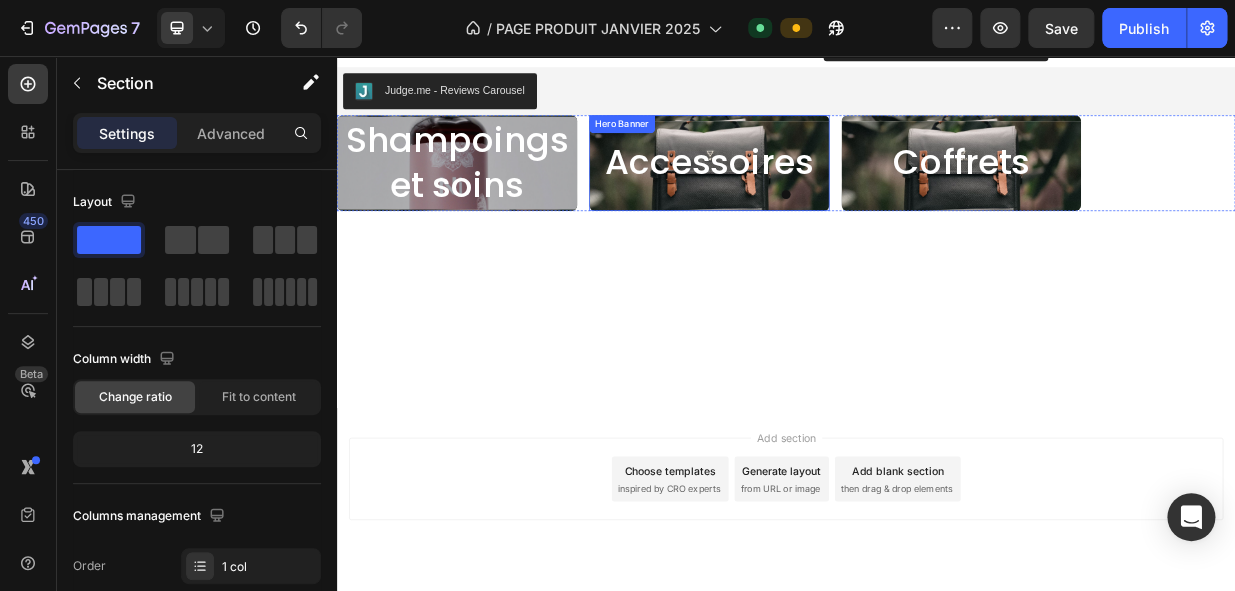 click on "Accessoires  Heading" at bounding box center [834, 199] 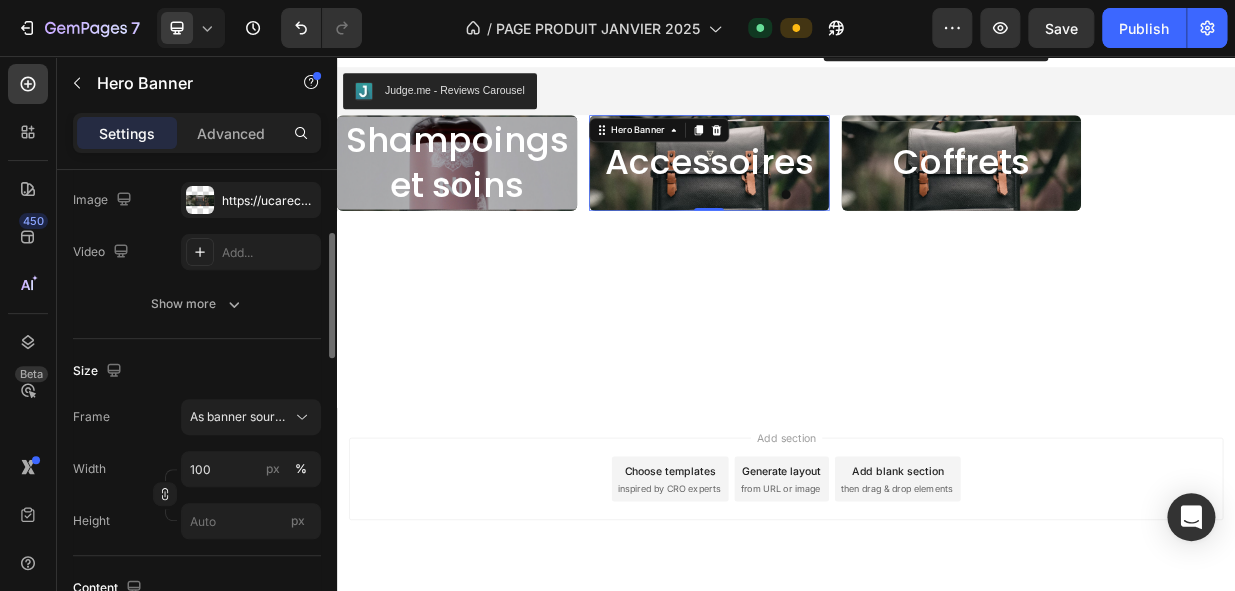 scroll, scrollTop: 244, scrollLeft: 0, axis: vertical 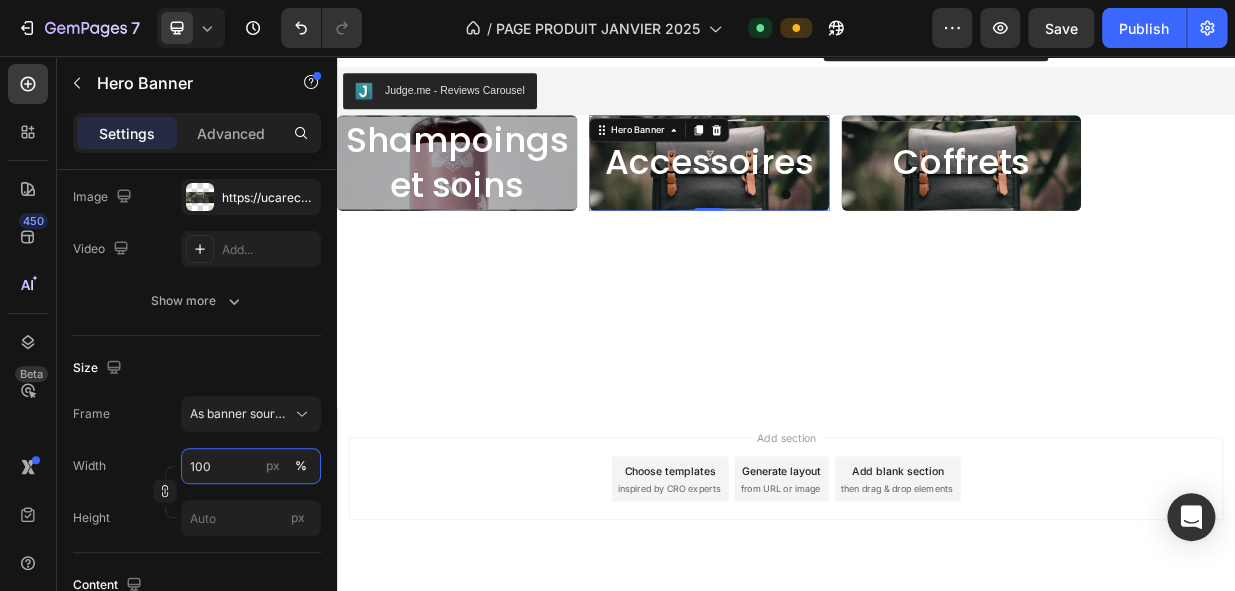 click on "100" at bounding box center (251, 466) 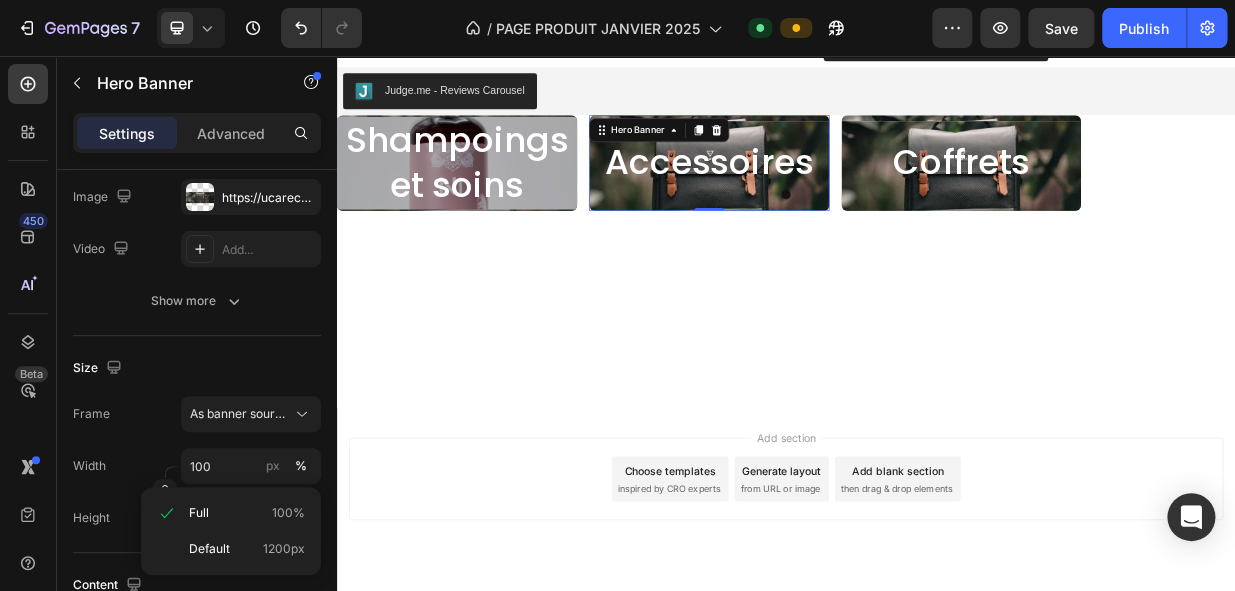 click on "Width 100 px %" at bounding box center [197, 466] 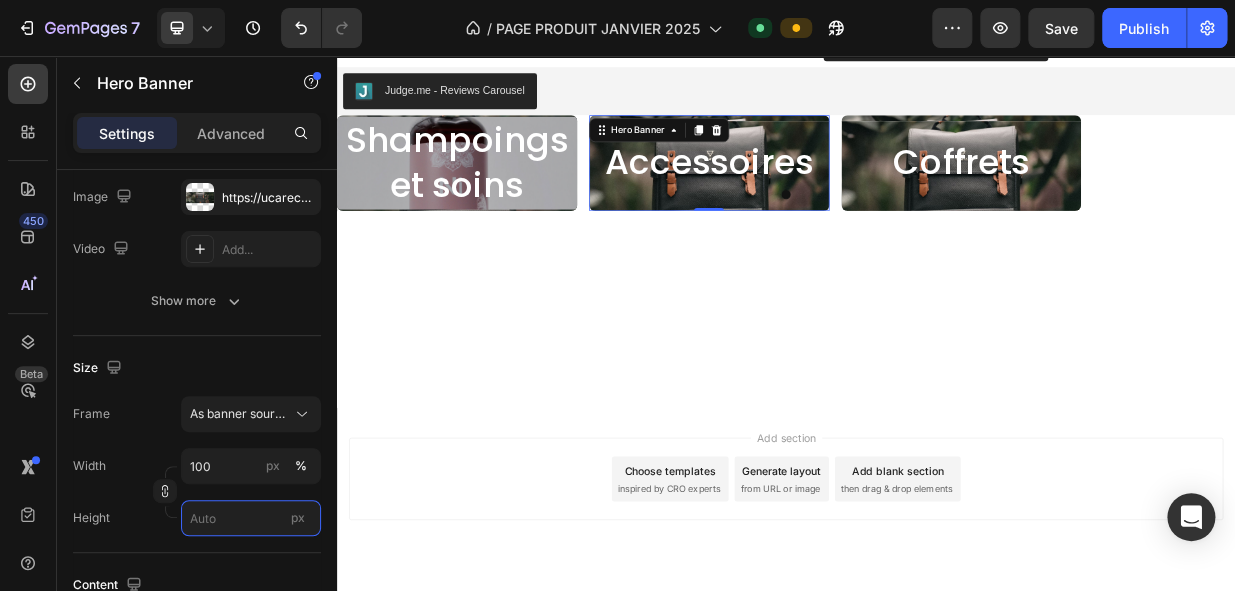 click on "px" at bounding box center [251, 518] 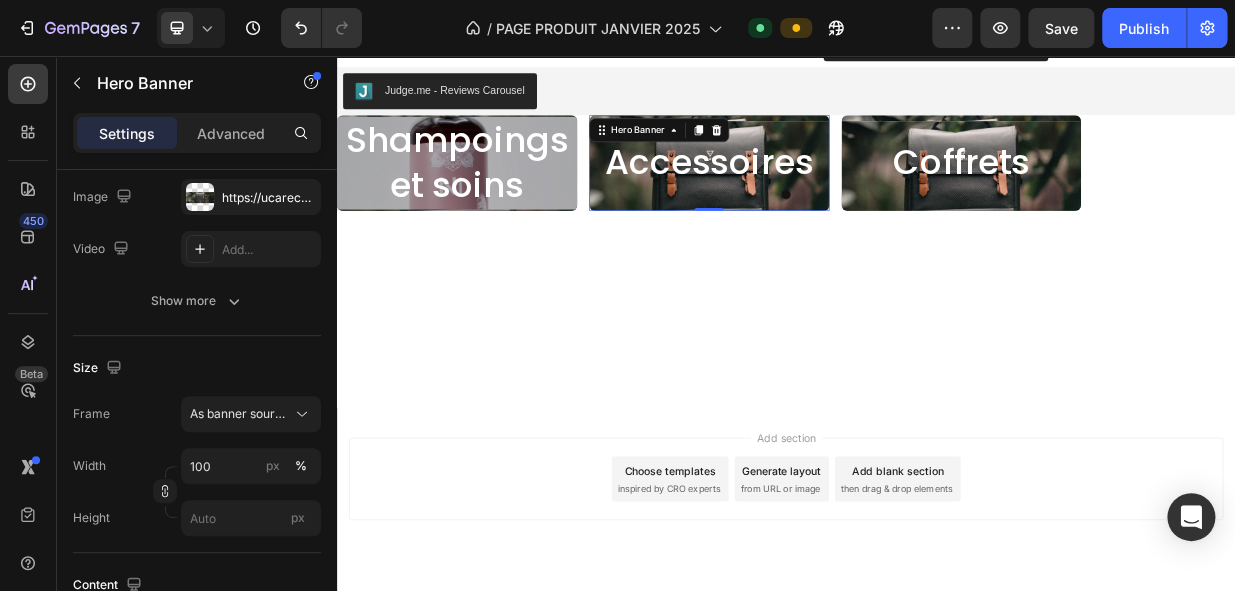 click on "Height px" at bounding box center [197, 518] 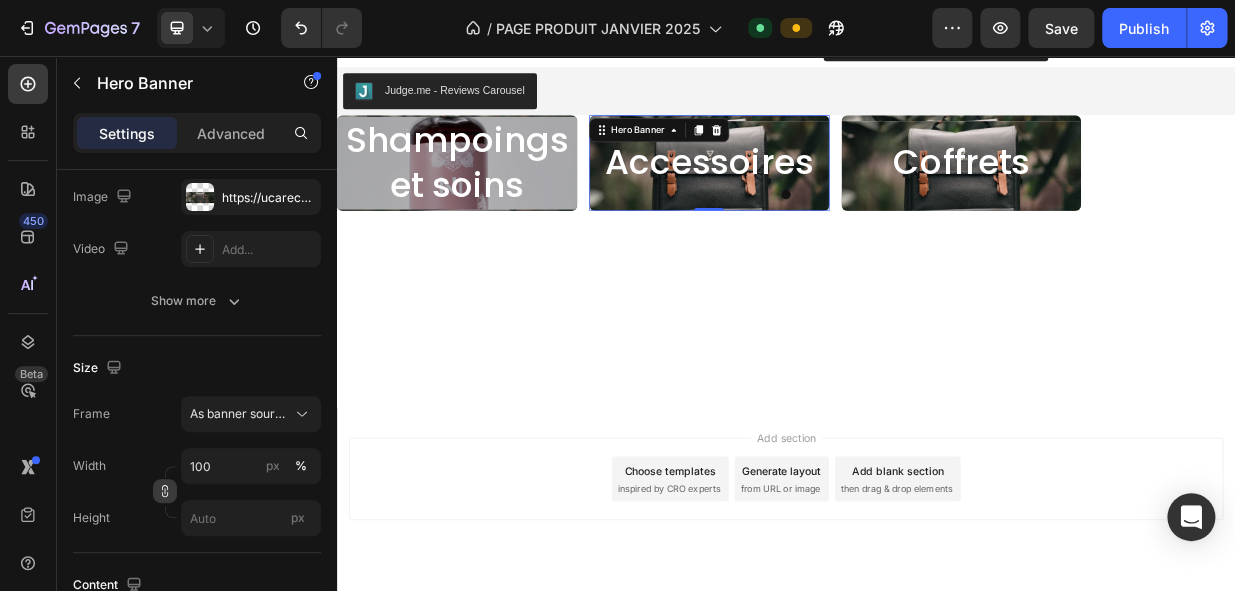 click 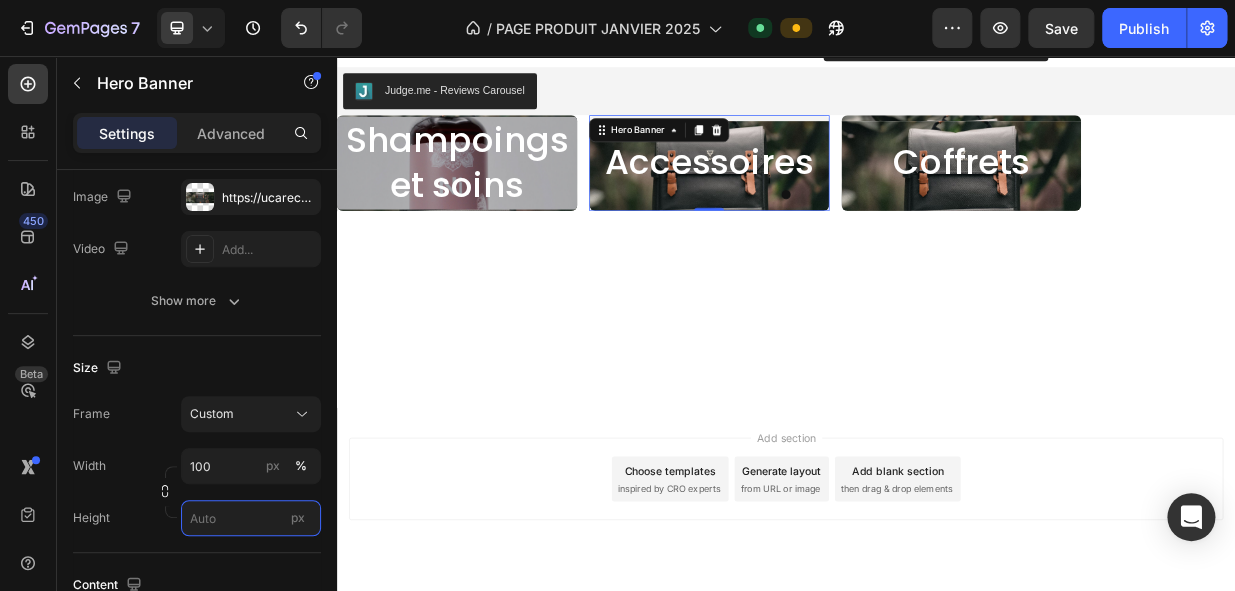 click on "px" at bounding box center [251, 518] 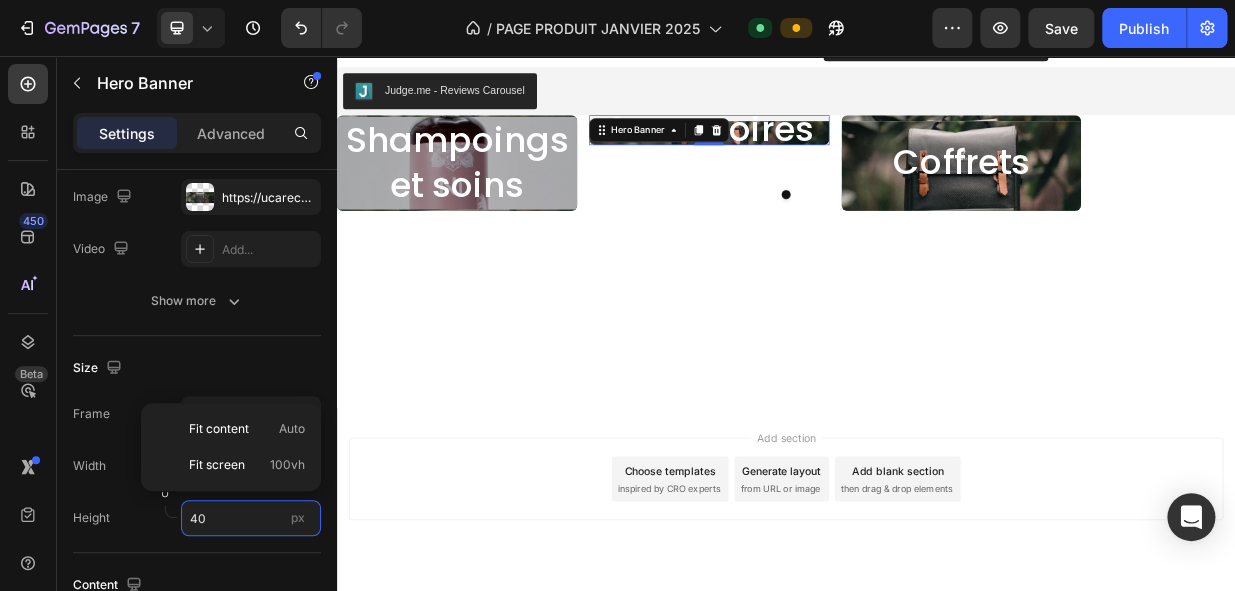 type on "400" 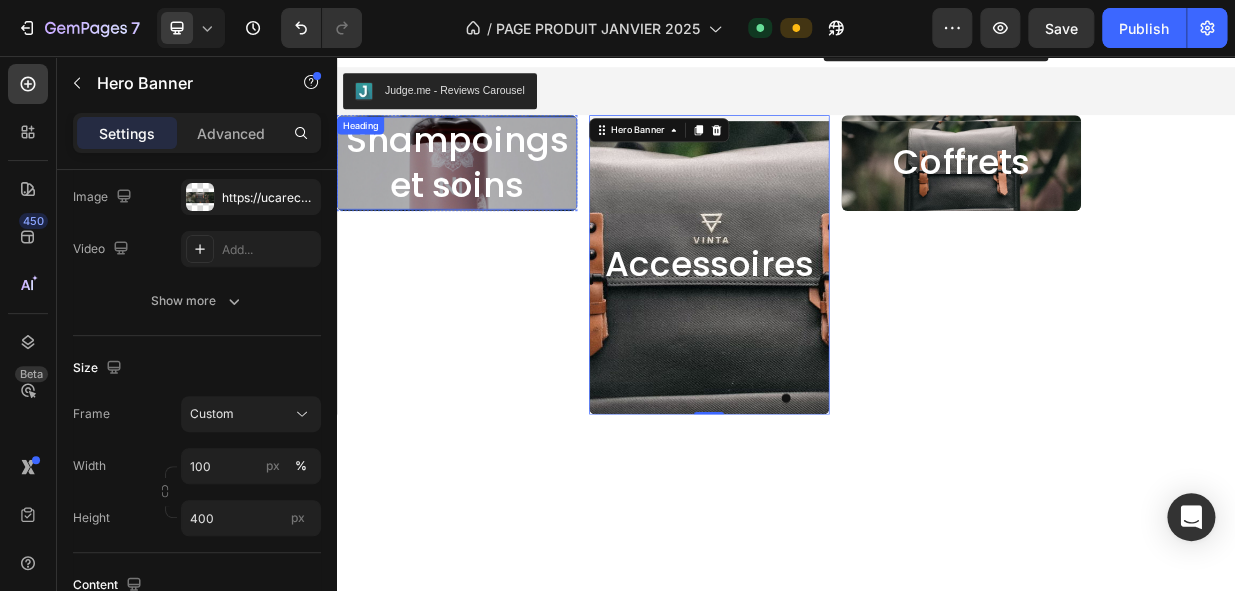 click on "Shampoings et soins" at bounding box center [497, 199] 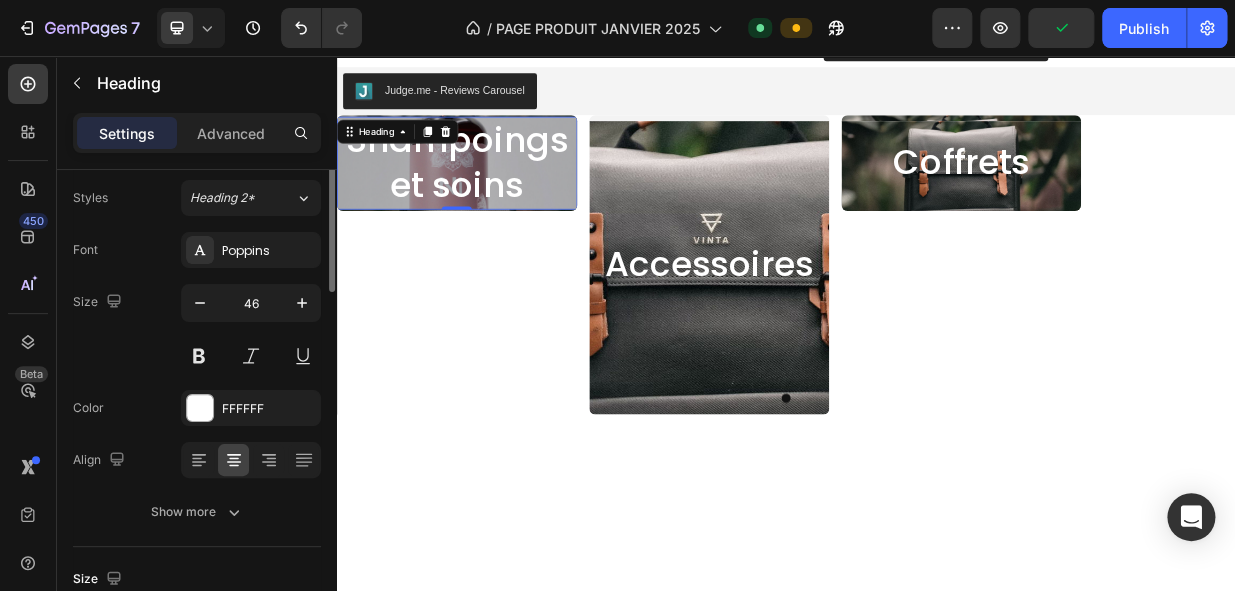 scroll, scrollTop: 0, scrollLeft: 0, axis: both 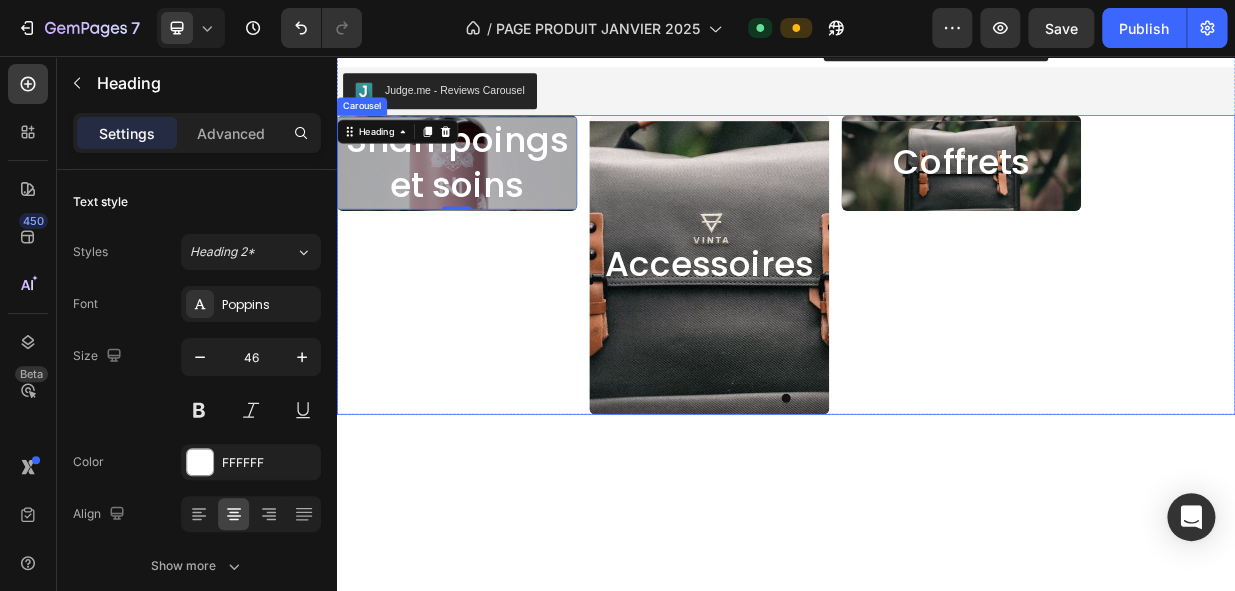 click on "Shampoings et soins Heading   0 Hero Banner" at bounding box center [497, 335] 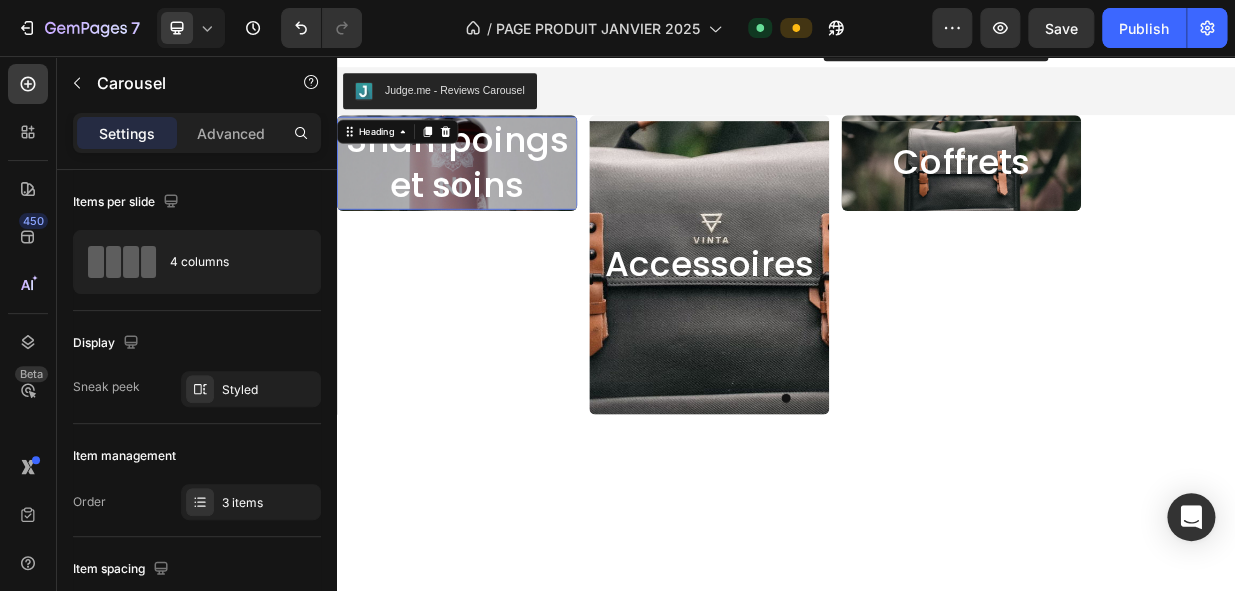 click on "Shampoings et soins" at bounding box center [497, 199] 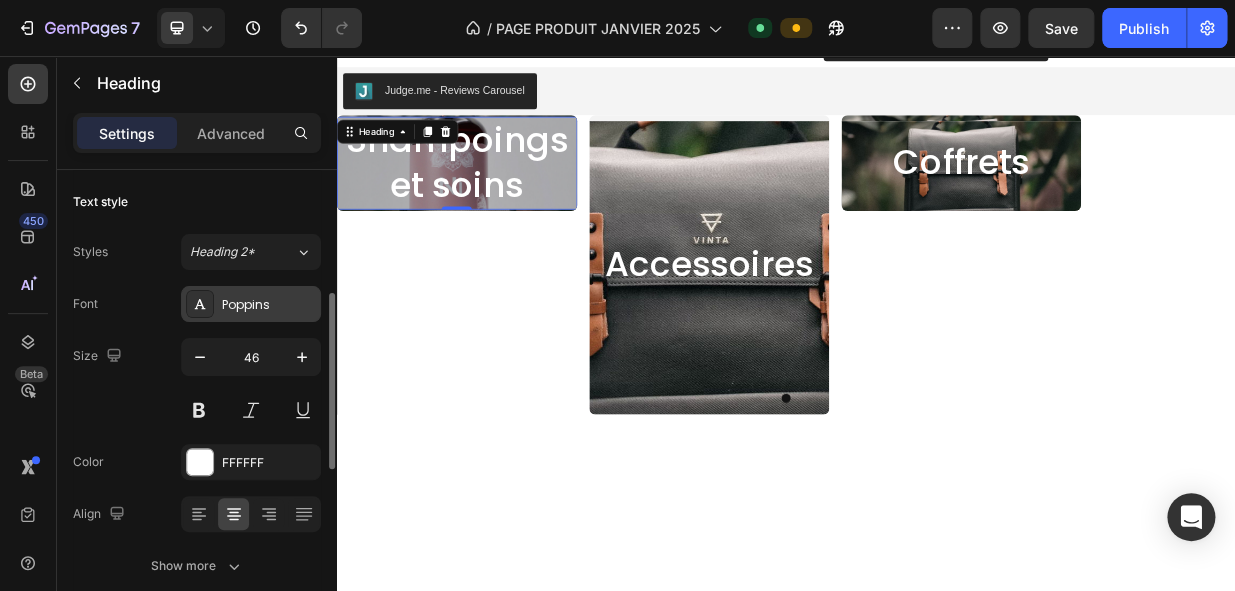 scroll, scrollTop: 261, scrollLeft: 0, axis: vertical 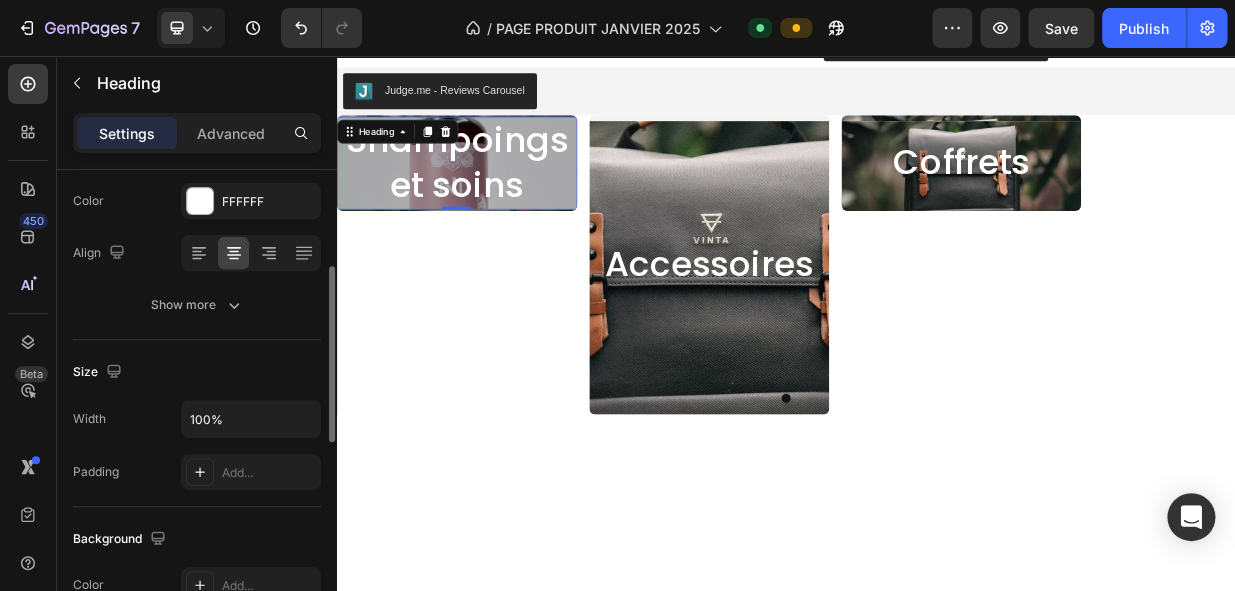 click on "Show more" at bounding box center (197, 305) 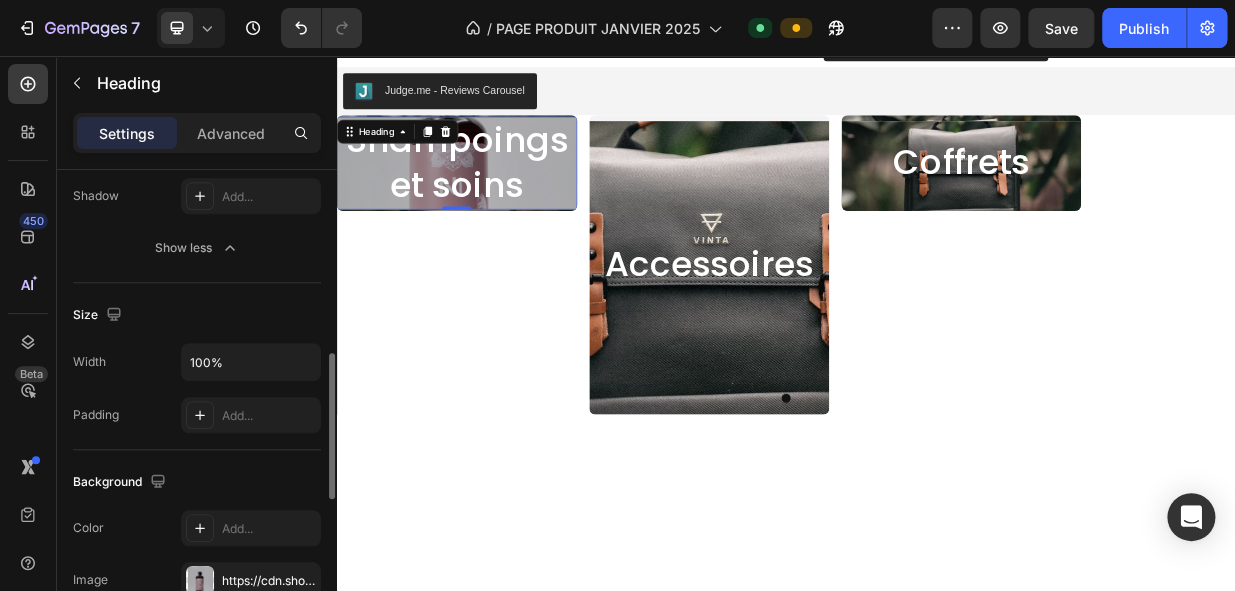 scroll, scrollTop: 586, scrollLeft: 0, axis: vertical 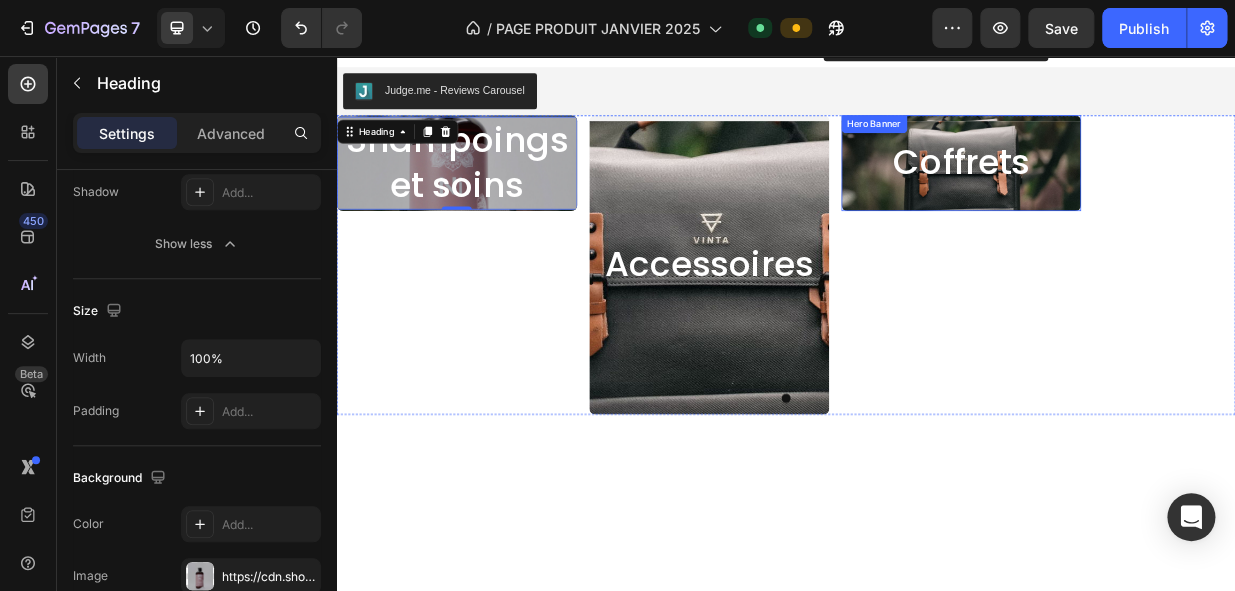 click on "Coffrets Heading" at bounding box center (1171, 199) 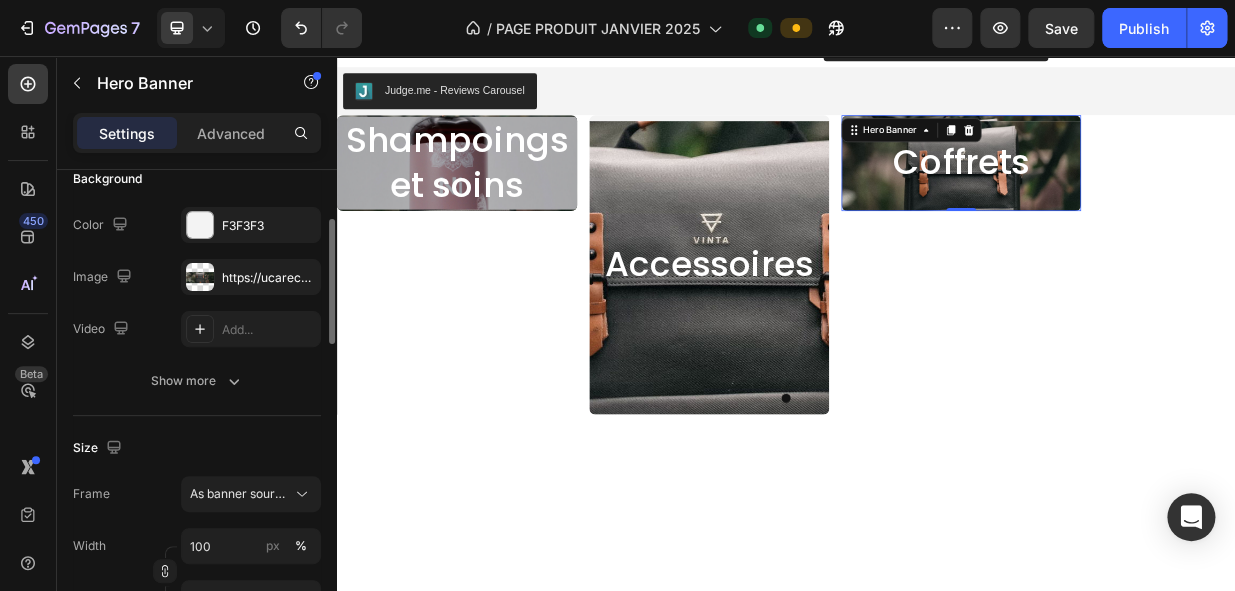 scroll, scrollTop: 169, scrollLeft: 0, axis: vertical 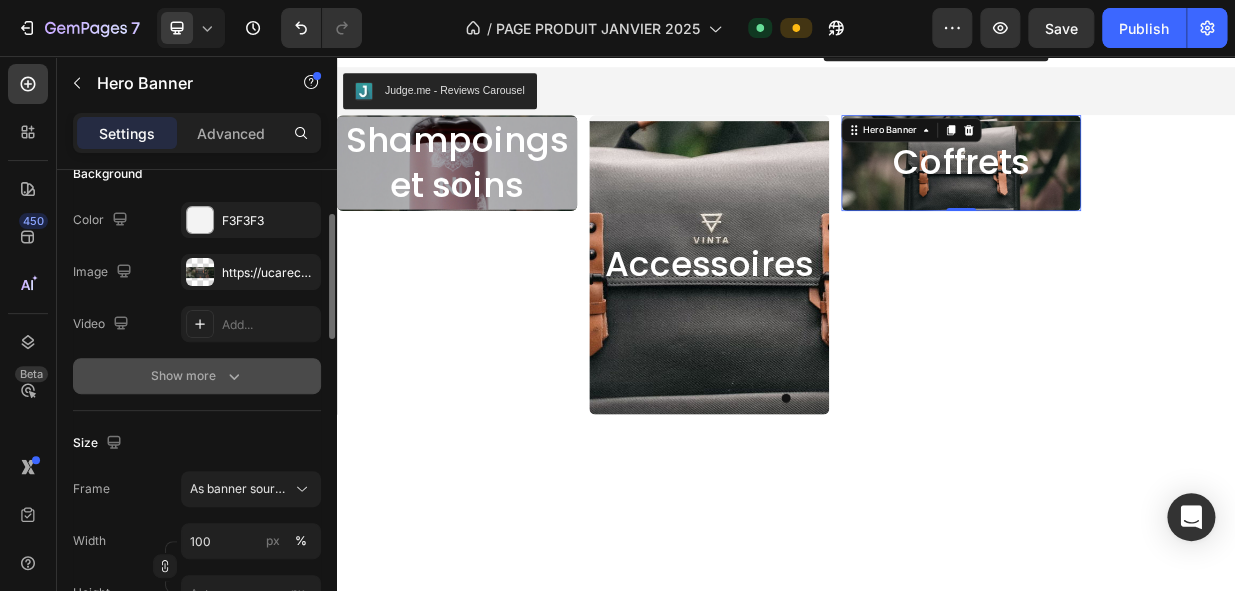 click on "Show more" at bounding box center (197, 376) 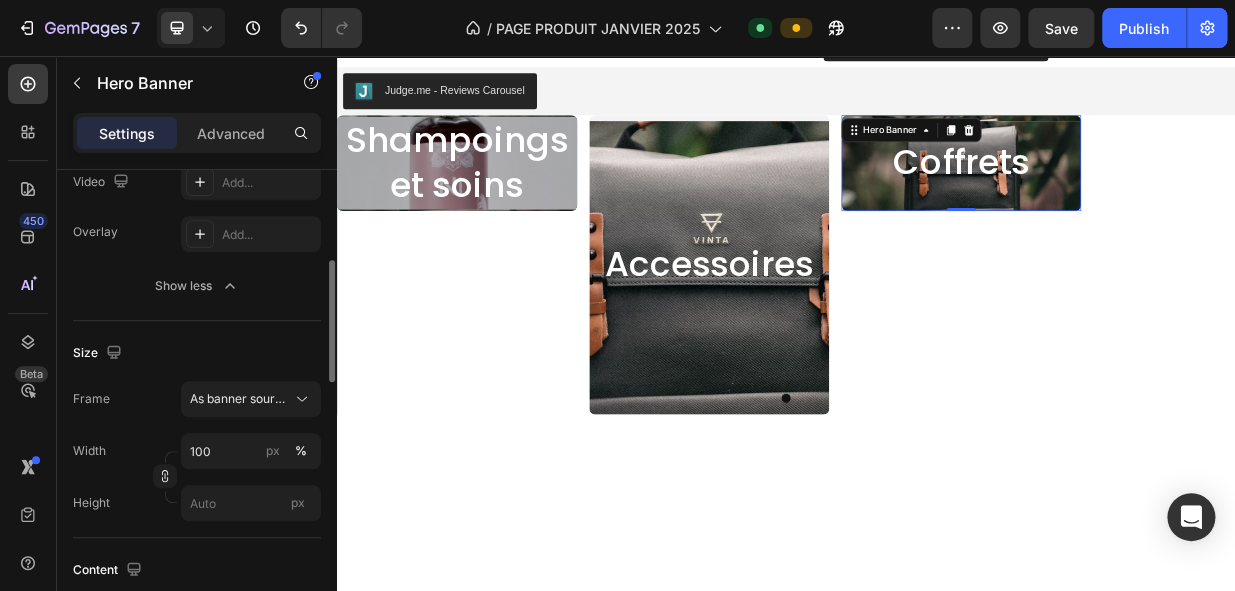 scroll, scrollTop: 320, scrollLeft: 0, axis: vertical 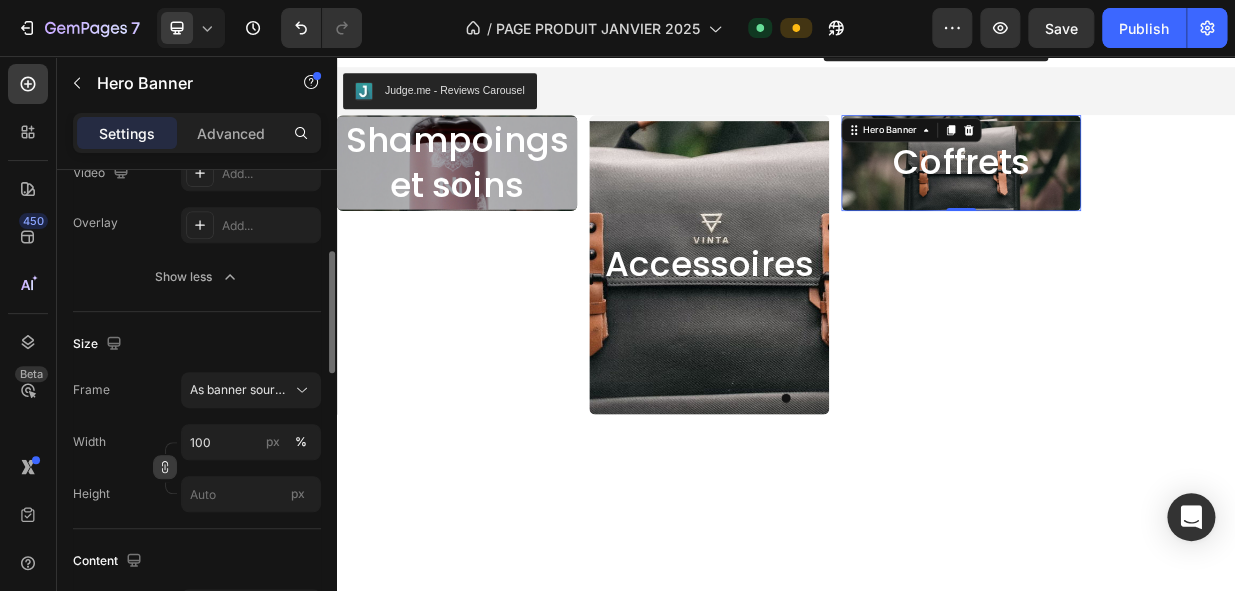 click 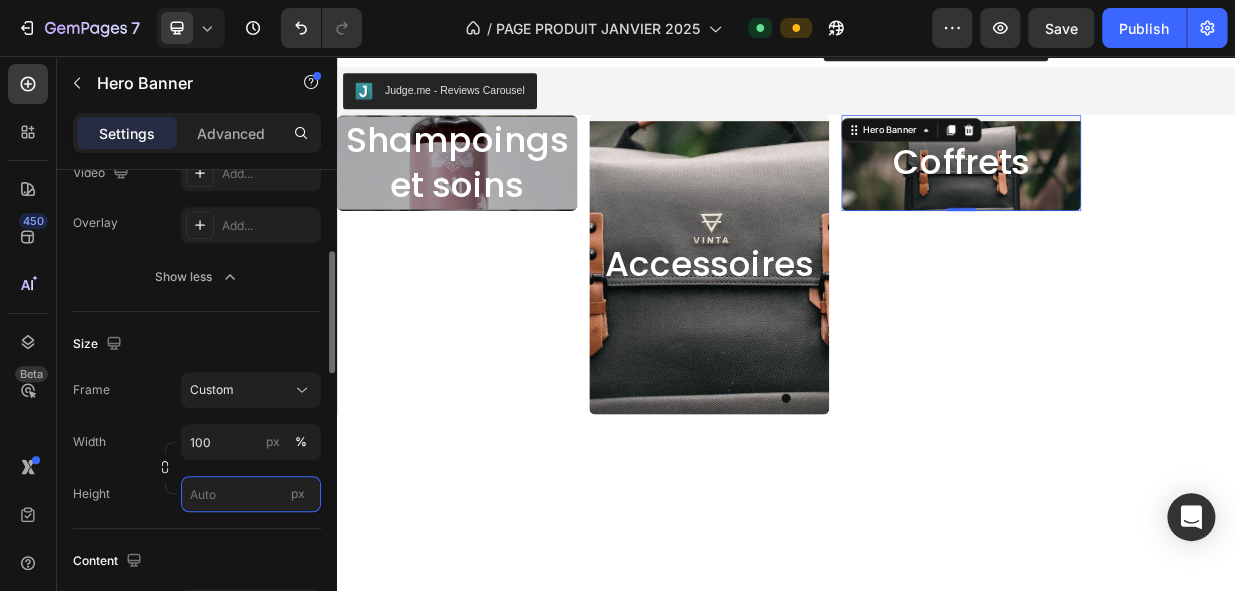 click on "px" at bounding box center [251, 494] 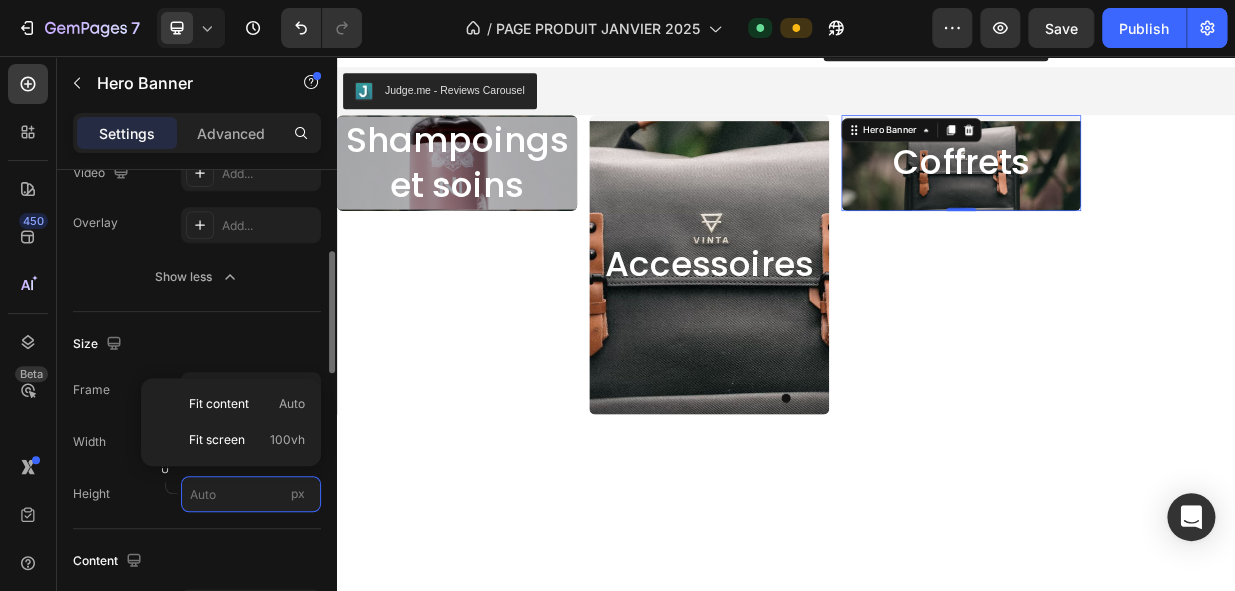 type on "0" 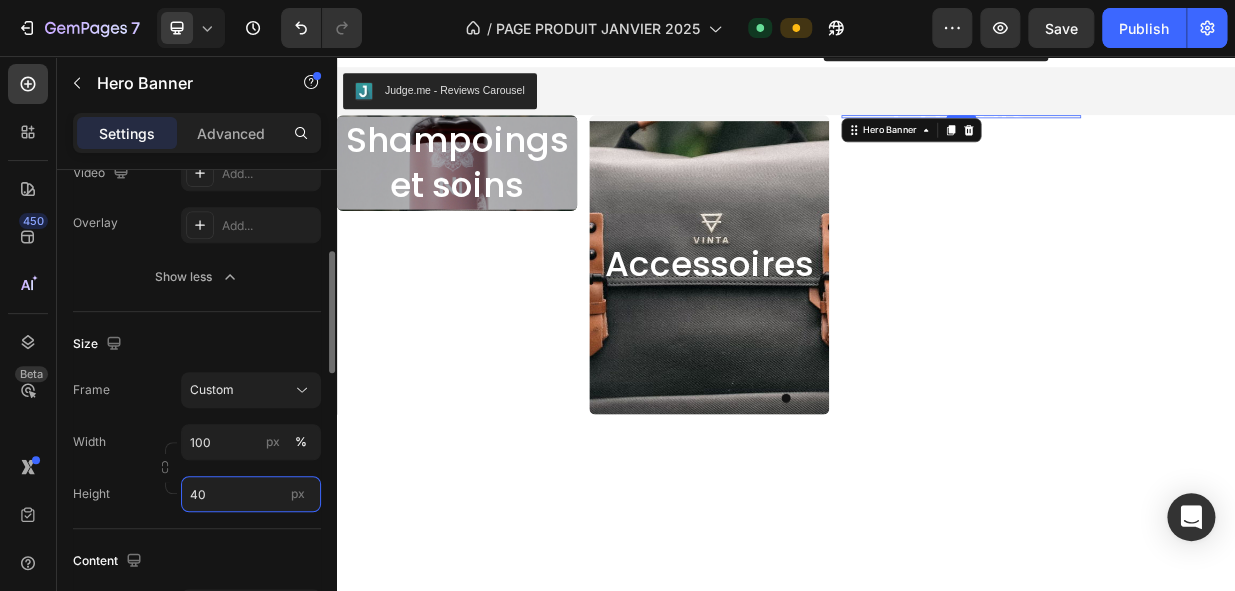 type on "400" 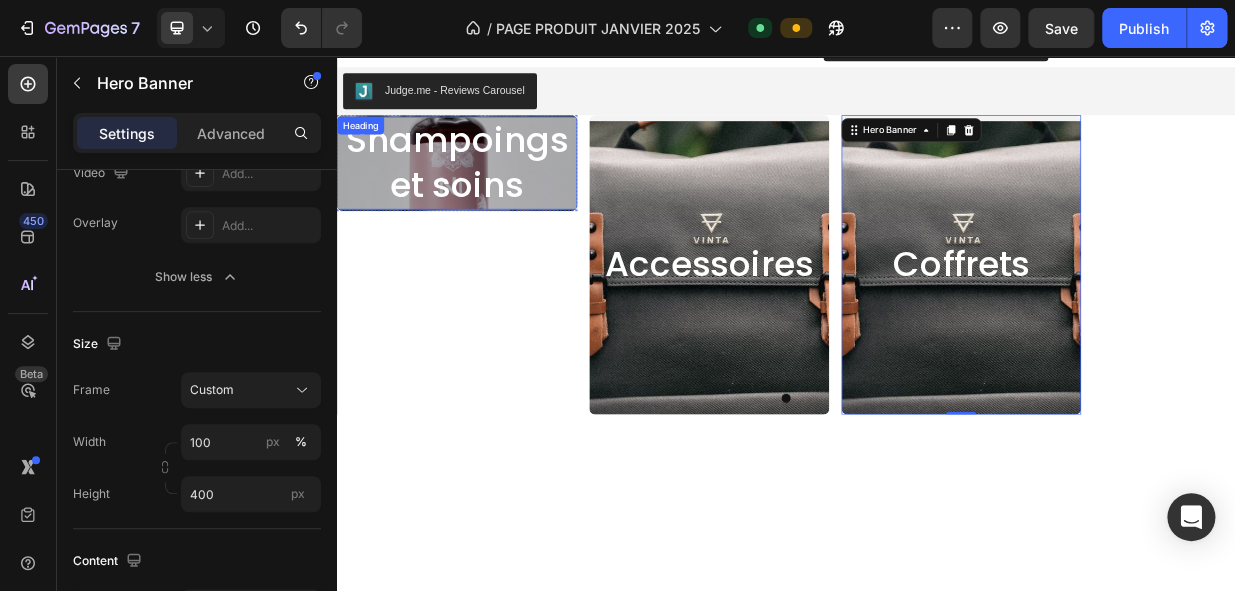 click on "Shampoings et soins" at bounding box center (497, 199) 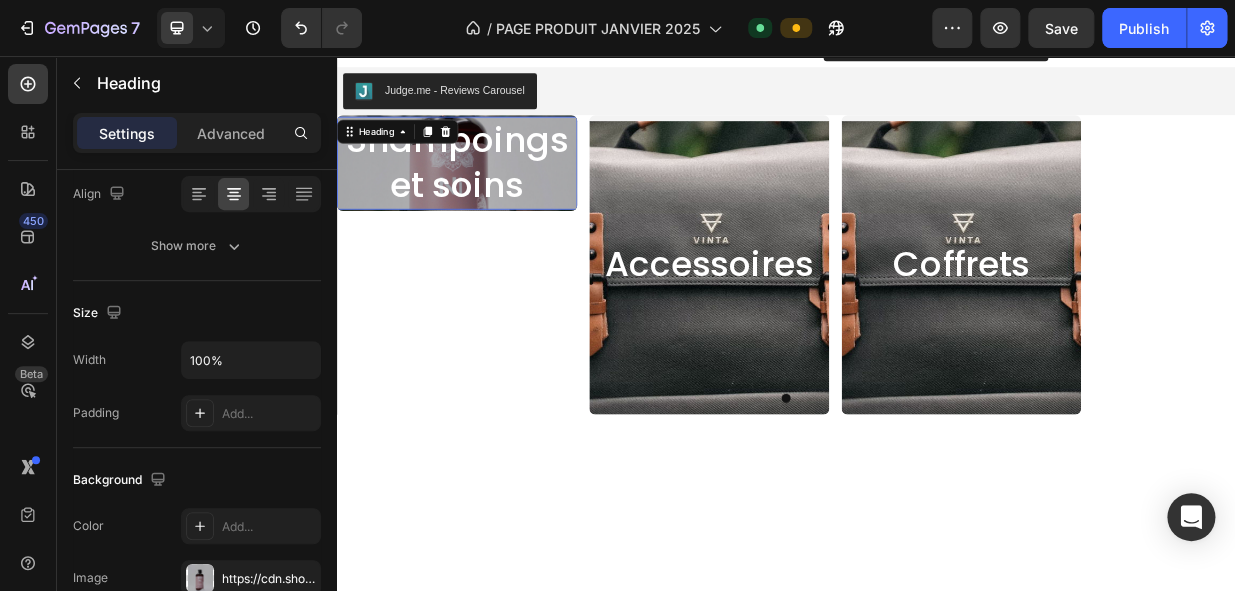 scroll, scrollTop: 0, scrollLeft: 0, axis: both 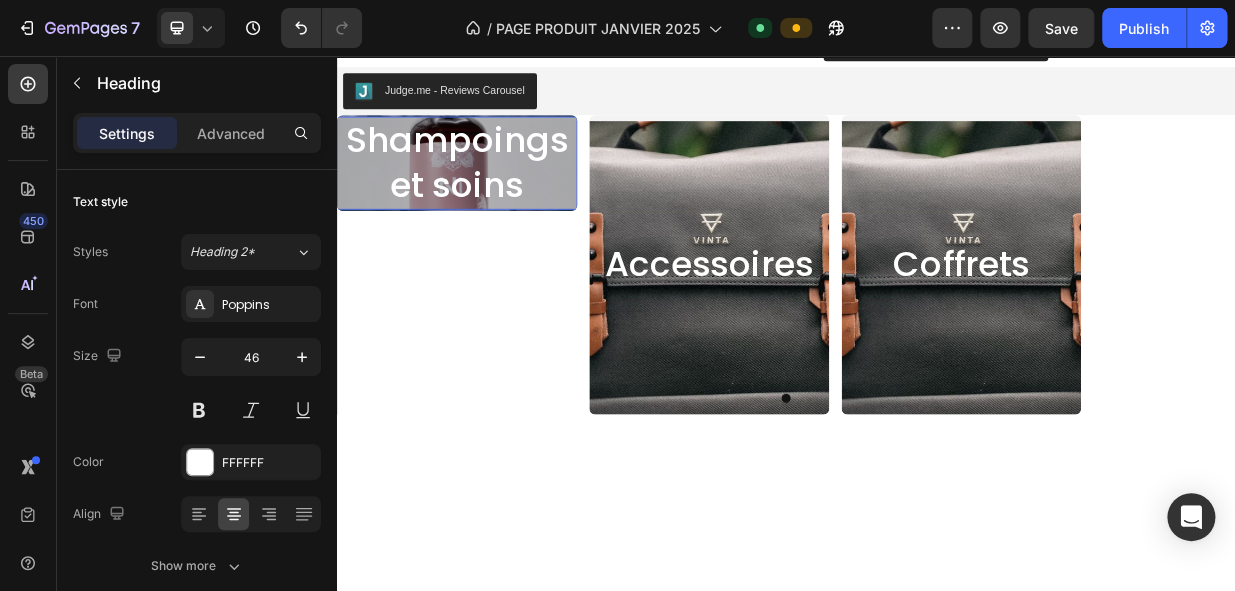 click on "Shampoings et soins" at bounding box center (497, 199) 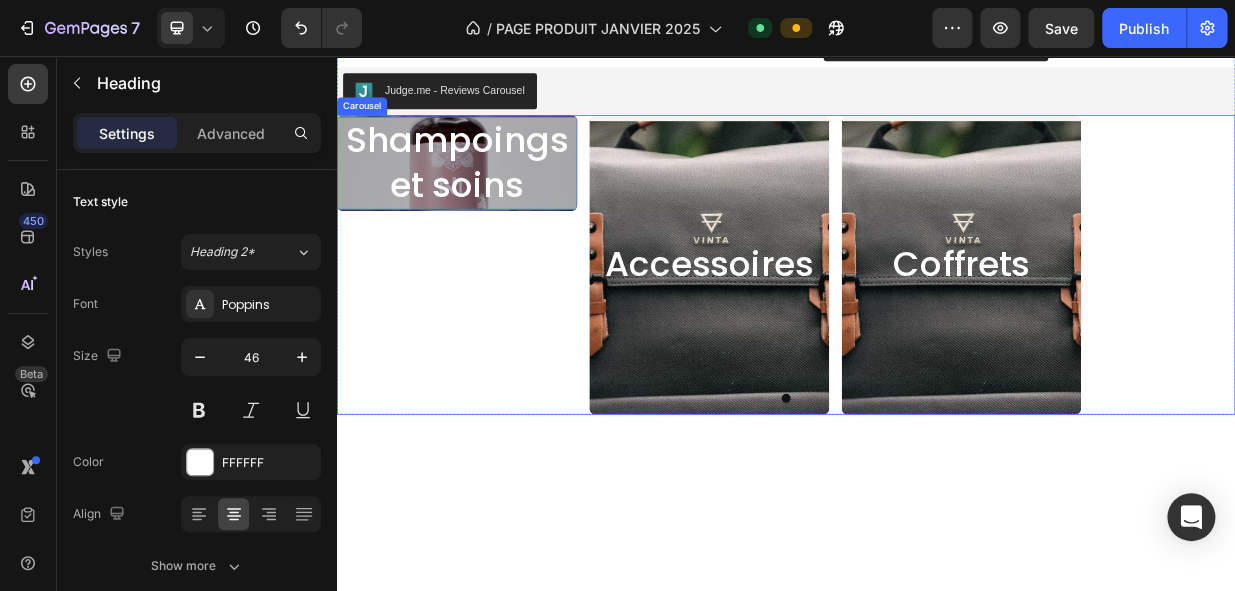 click on "Shampoings et soins Heading   0 Hero Banner" at bounding box center (497, 335) 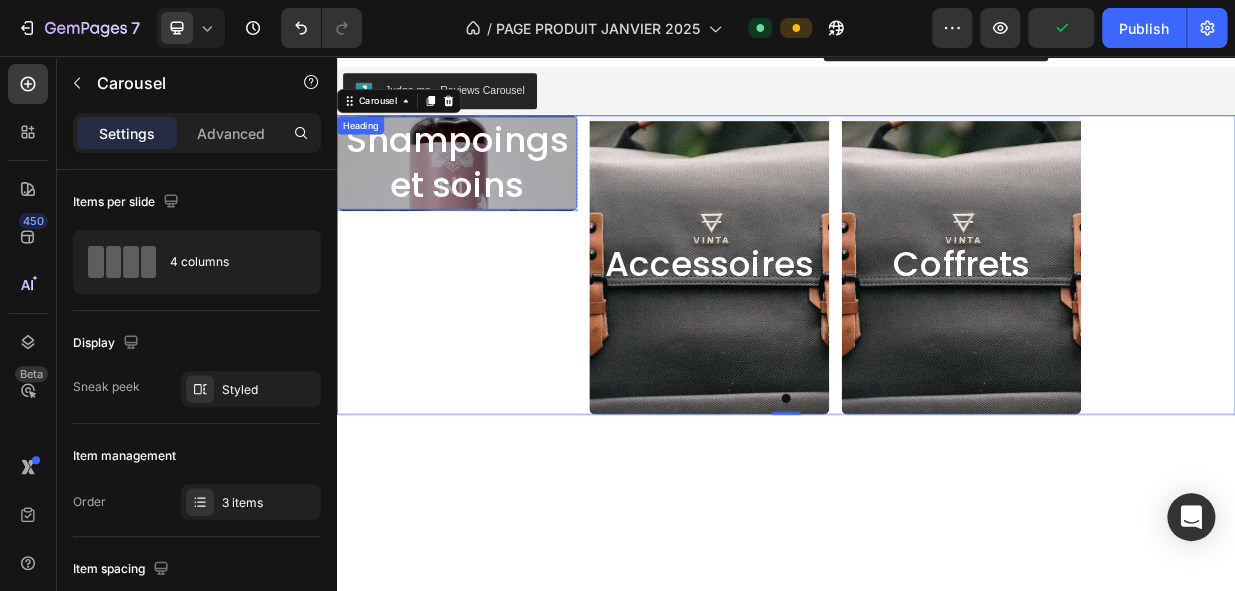 click on "Shampoings et soins" at bounding box center (497, 199) 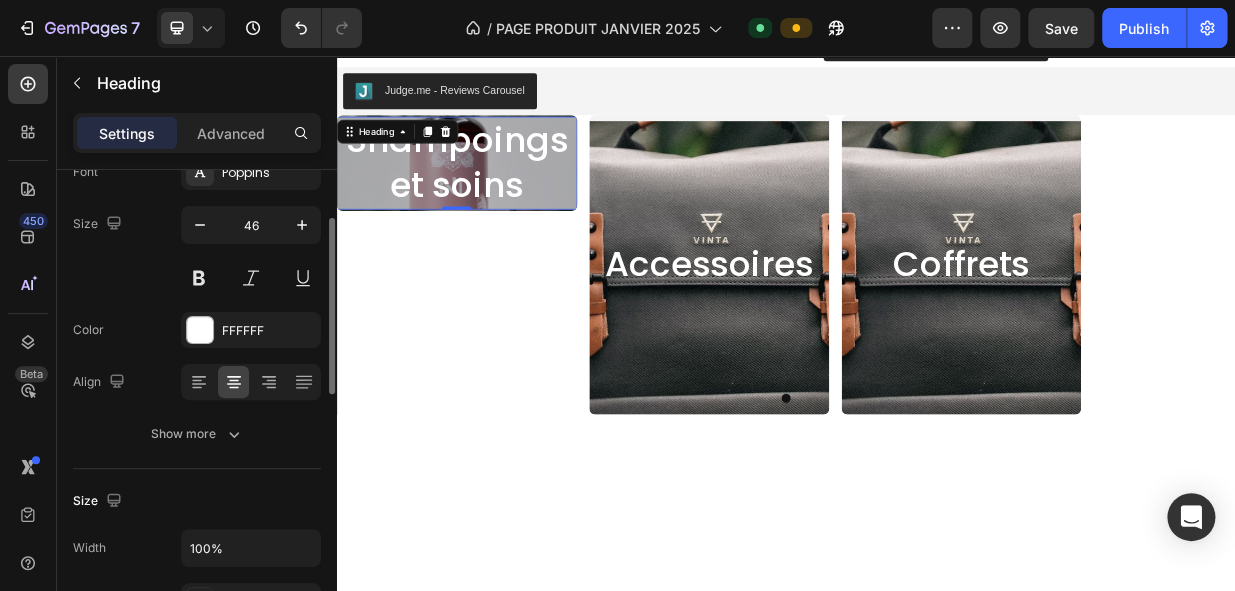 scroll, scrollTop: 130, scrollLeft: 0, axis: vertical 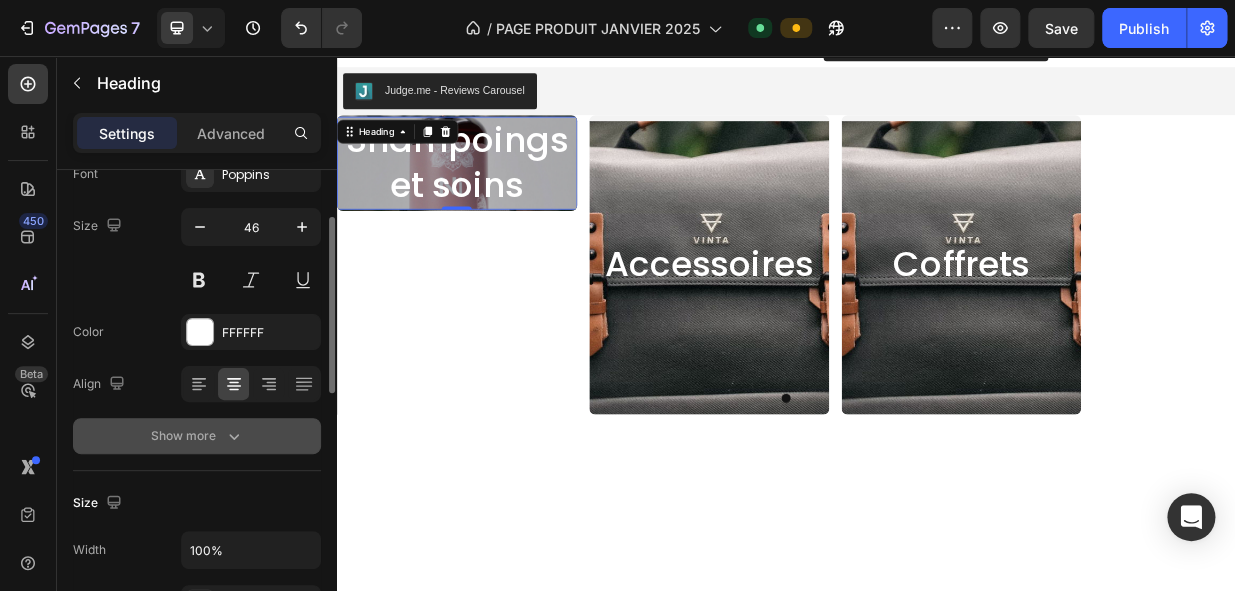 click on "Show more" at bounding box center [197, 436] 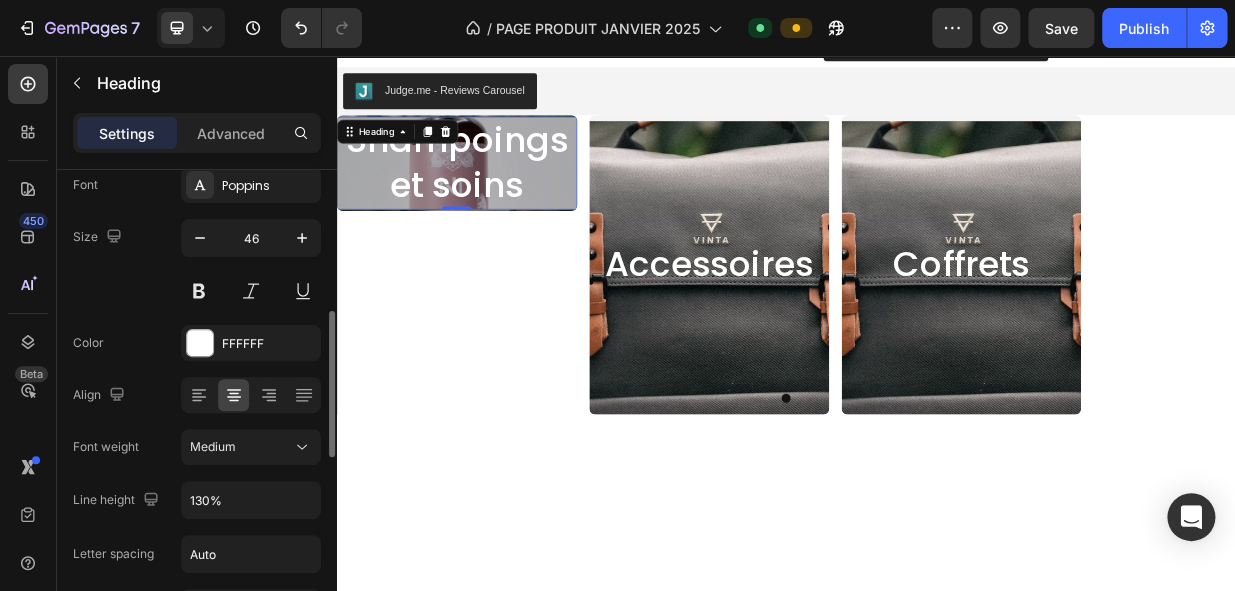 scroll, scrollTop: 0, scrollLeft: 0, axis: both 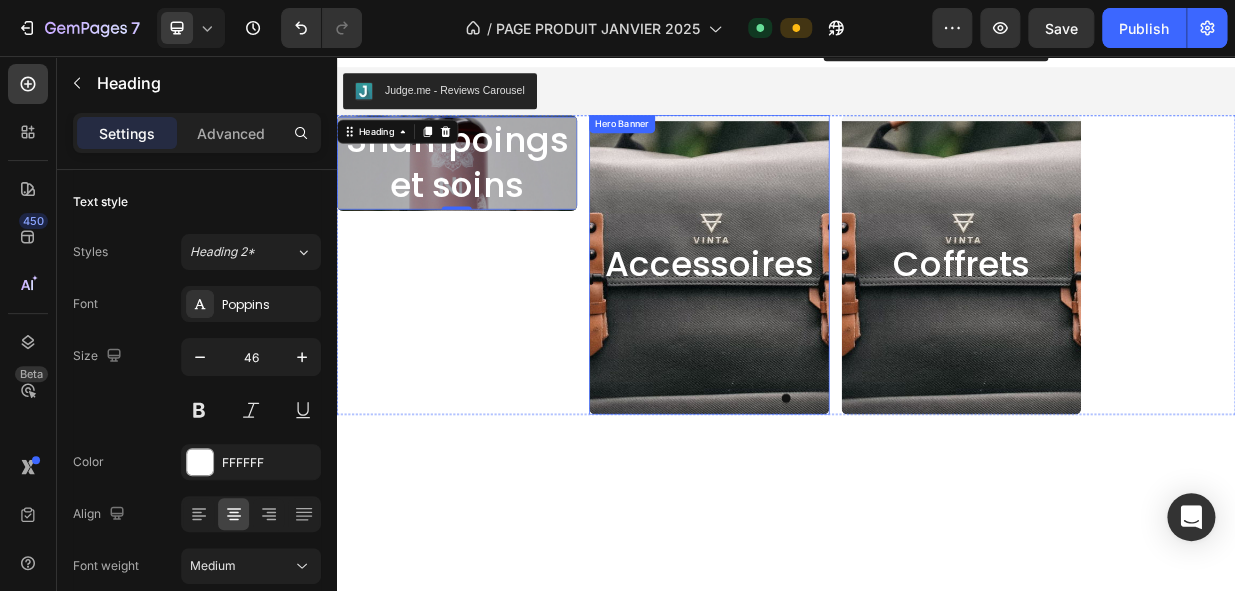 click at bounding box center (834, 443) 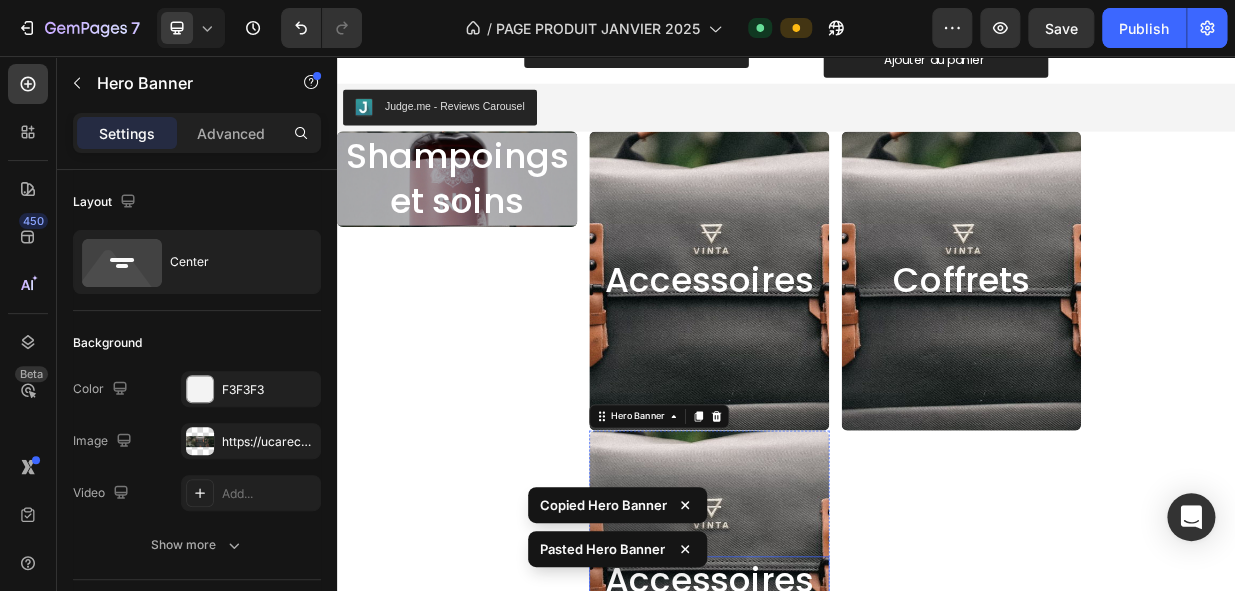 scroll, scrollTop: 3480, scrollLeft: 0, axis: vertical 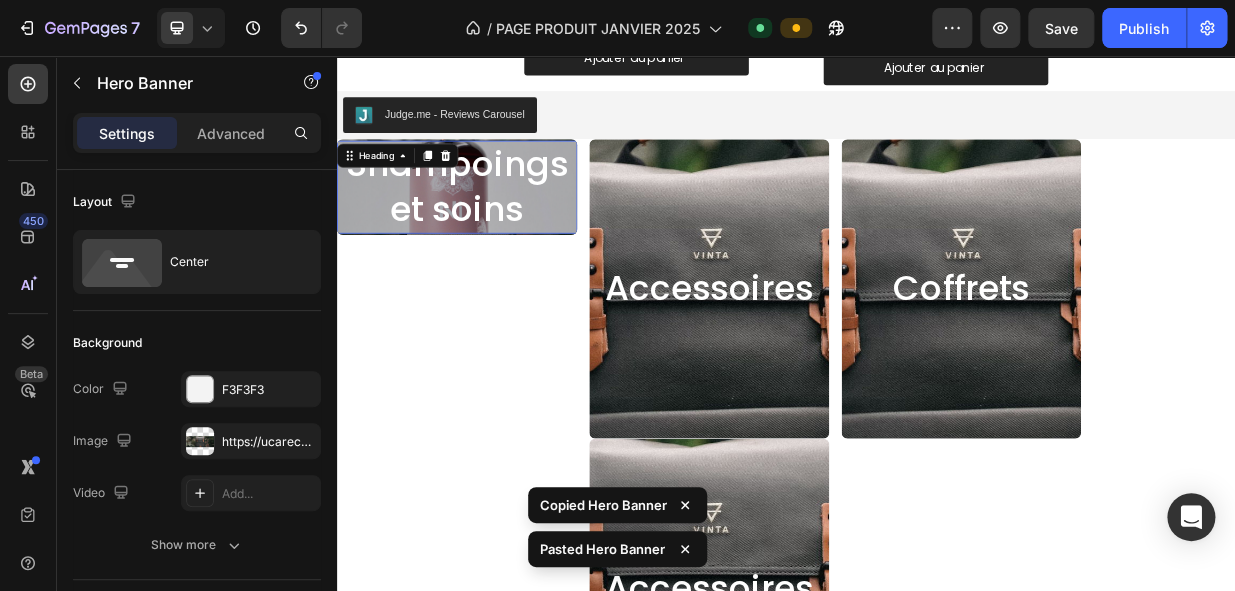 click on "Shampoings et soins" at bounding box center (497, 231) 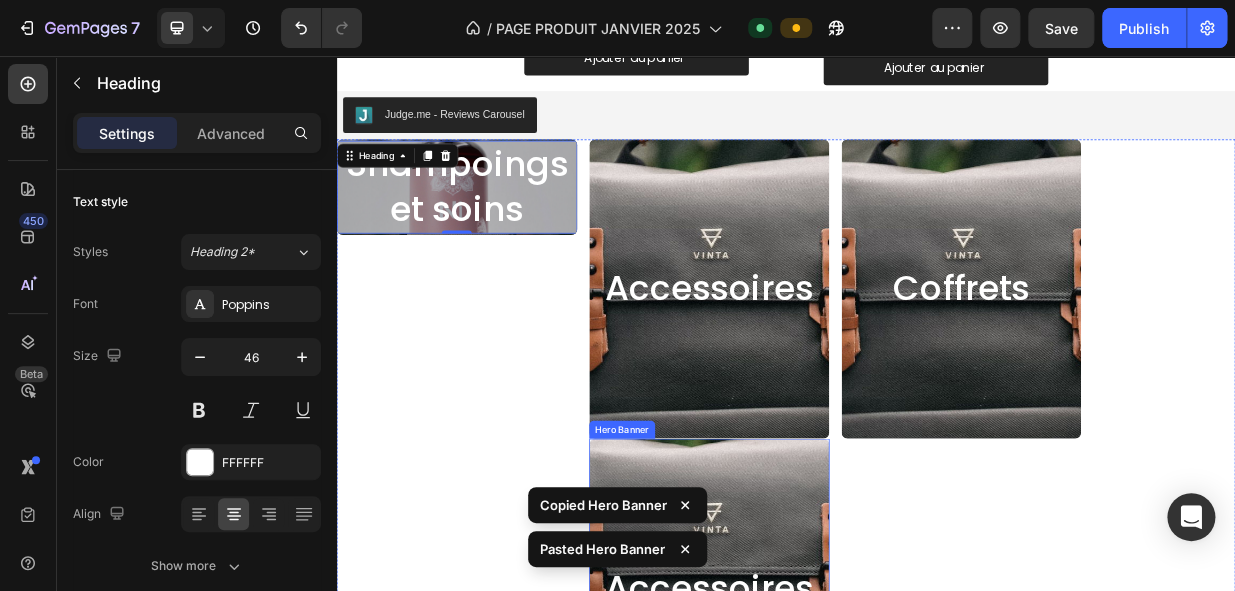 click at bounding box center [834, 830] 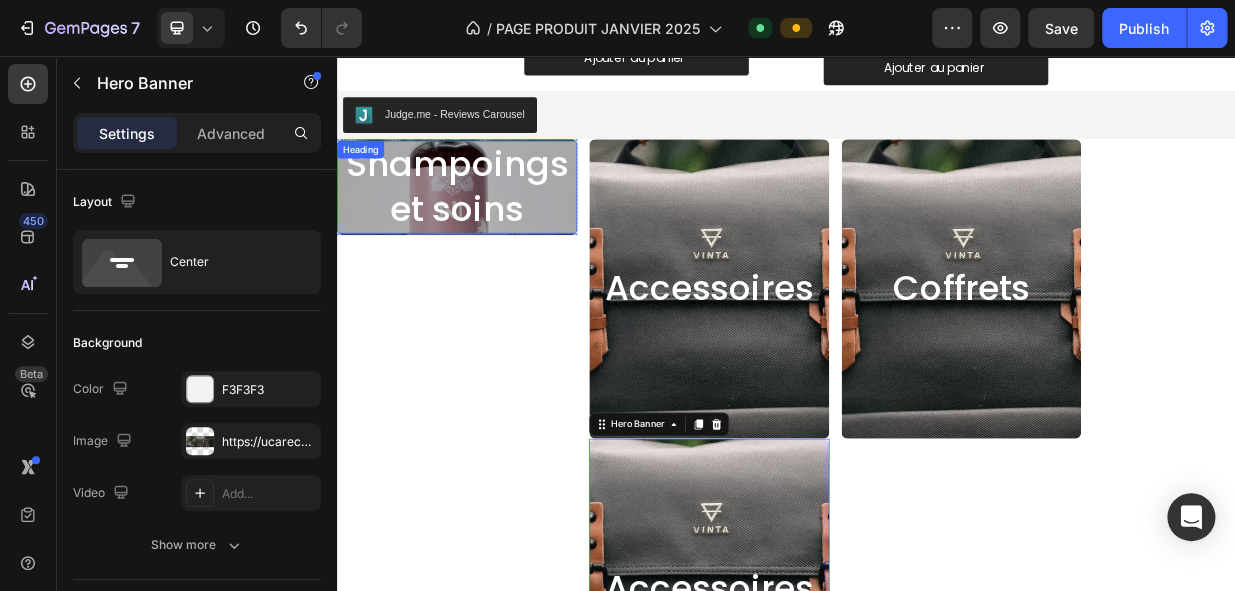 click on "Shampoings et soins" at bounding box center [497, 231] 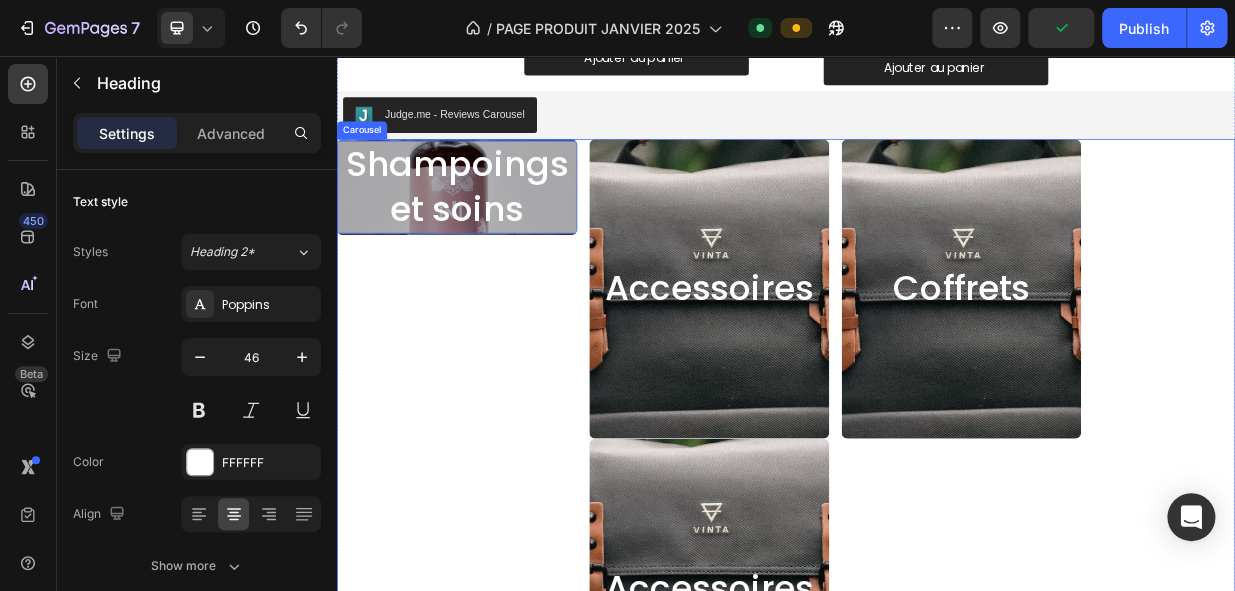 click on "Shampoings et soins Heading   0 Hero Banner" at bounding box center (497, 567) 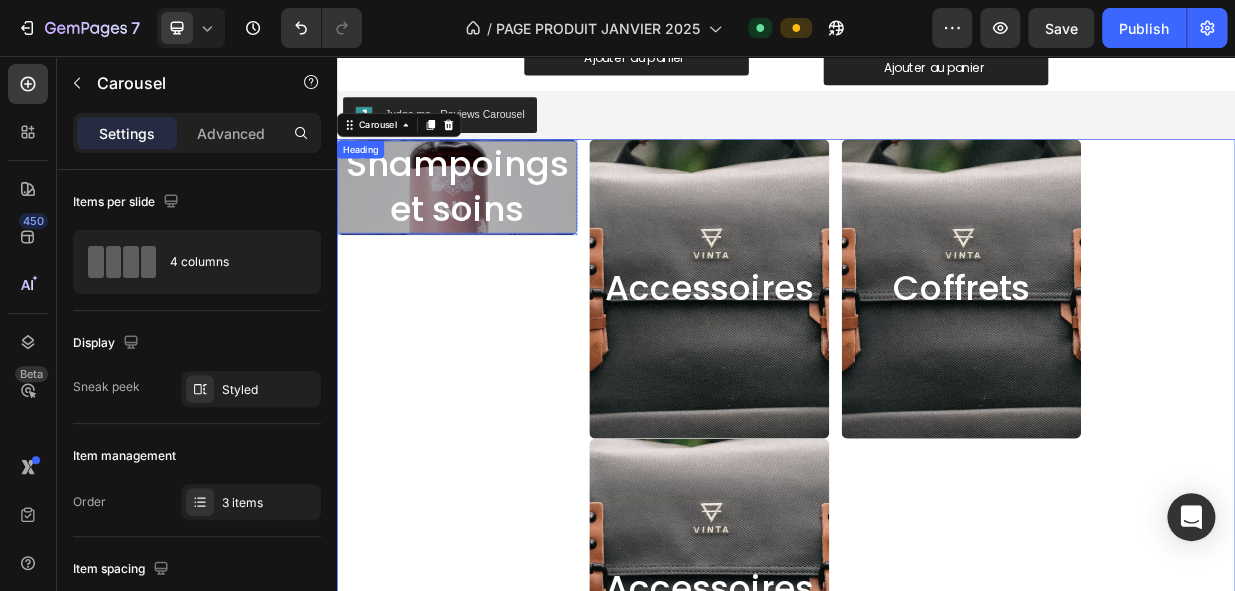 click on "Shampoings et soins" at bounding box center [497, 231] 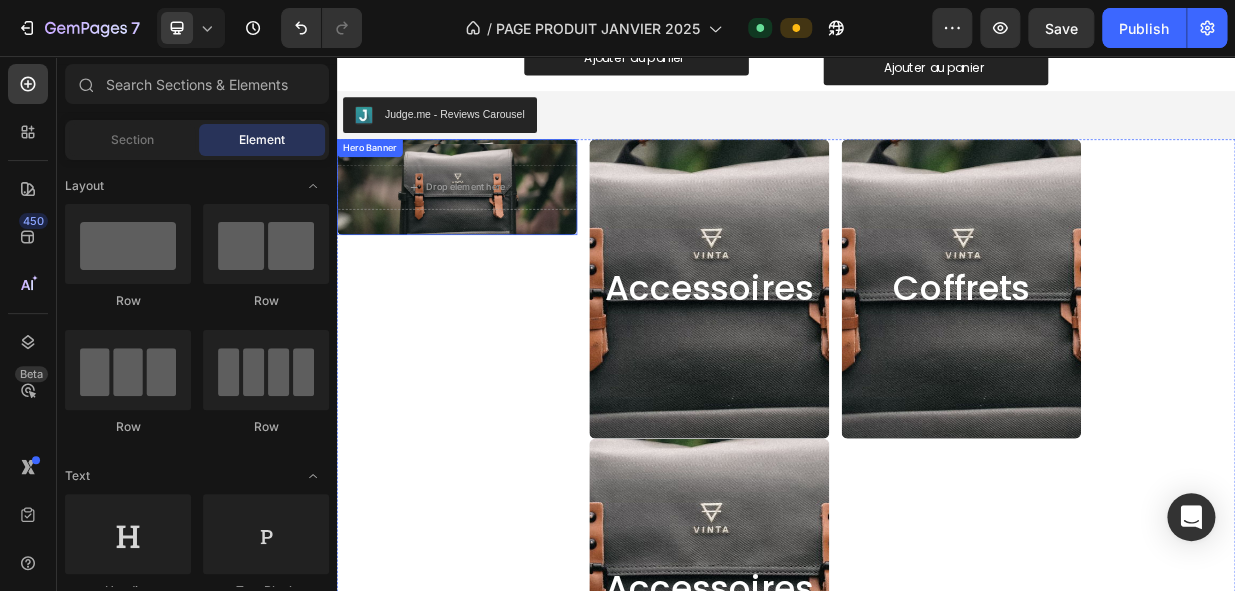 click on "Drop element here" at bounding box center (497, 231) 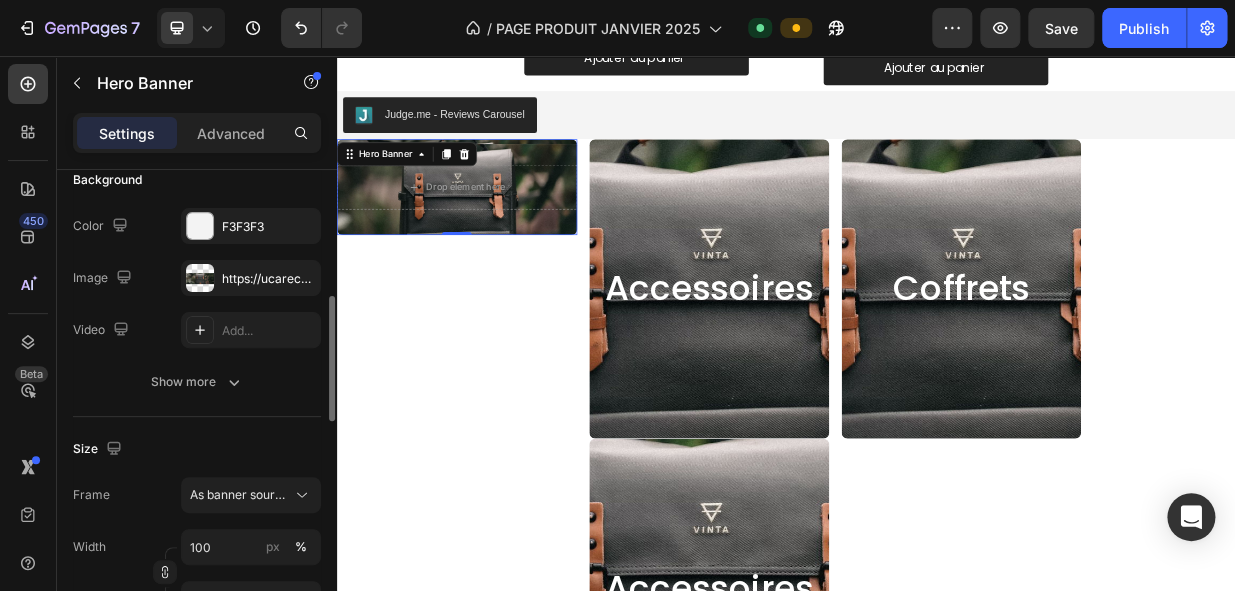 scroll, scrollTop: 375, scrollLeft: 0, axis: vertical 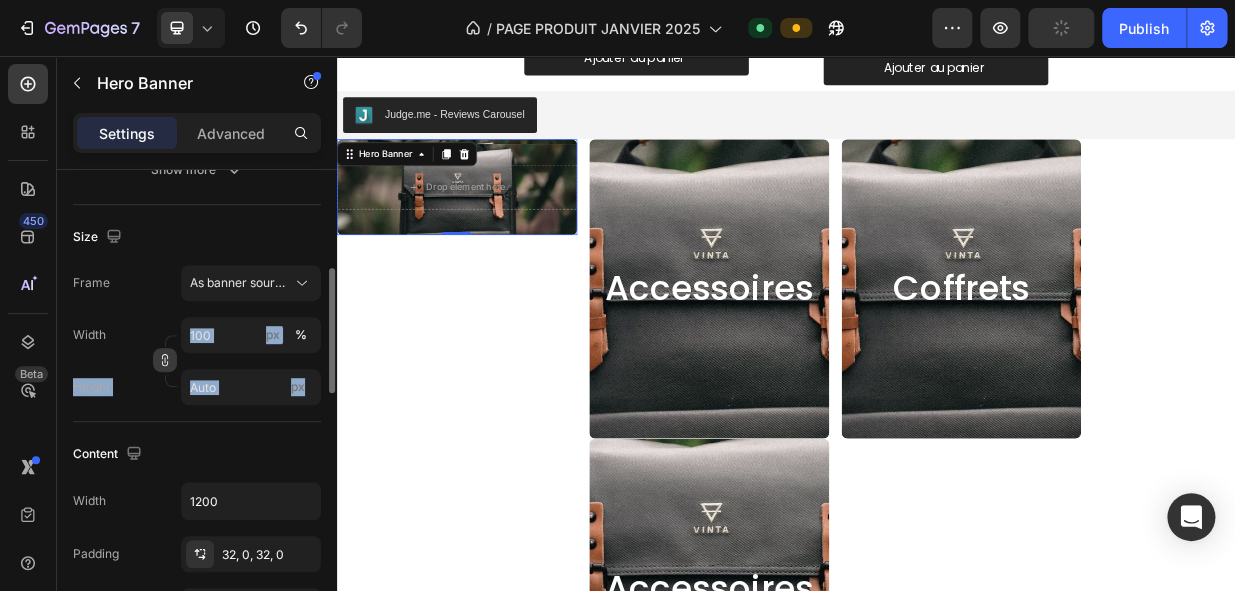 drag, startPoint x: 179, startPoint y: 359, endPoint x: 167, endPoint y: 351, distance: 14.422205 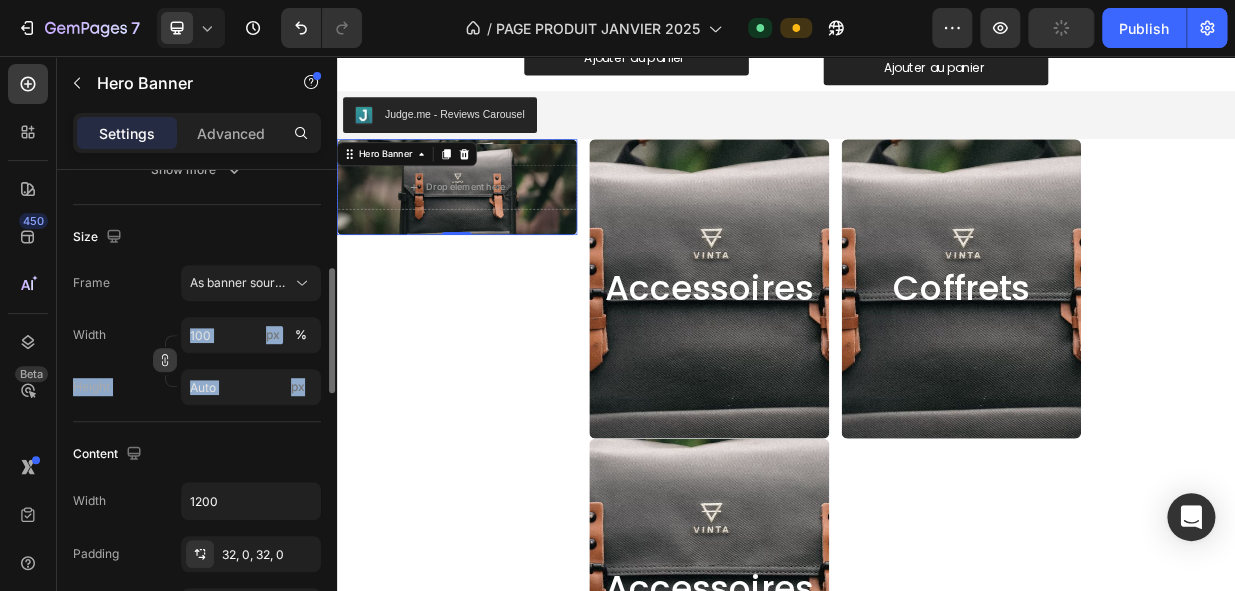 click on "Width 100 px % Height px" at bounding box center (197, 361) 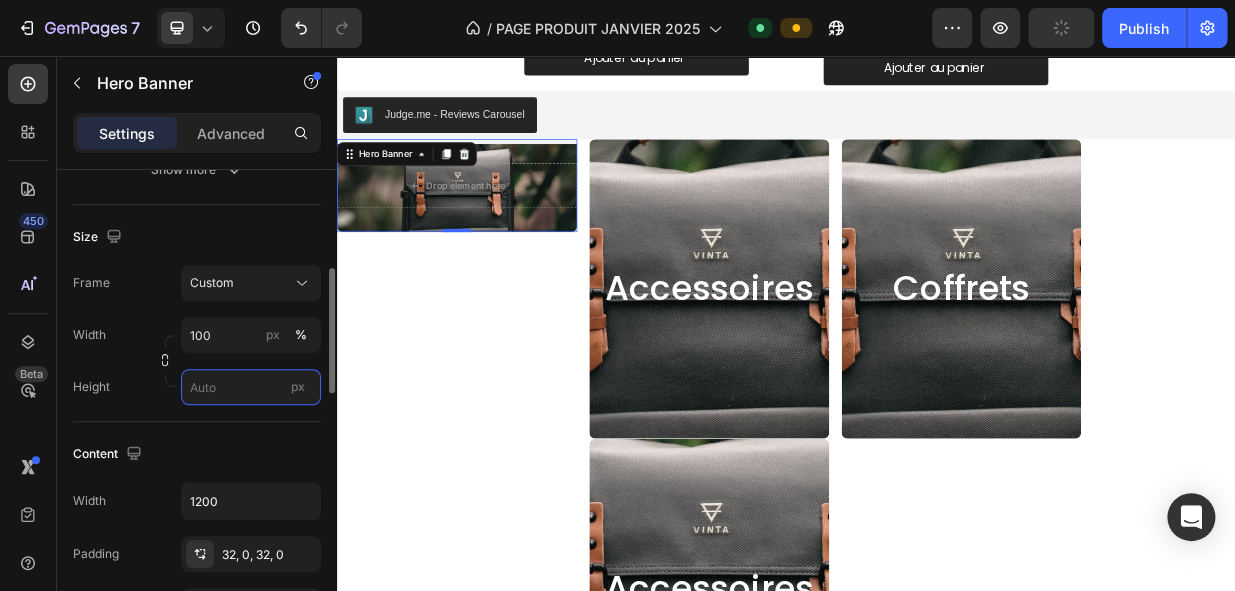 click on "px" at bounding box center (251, 387) 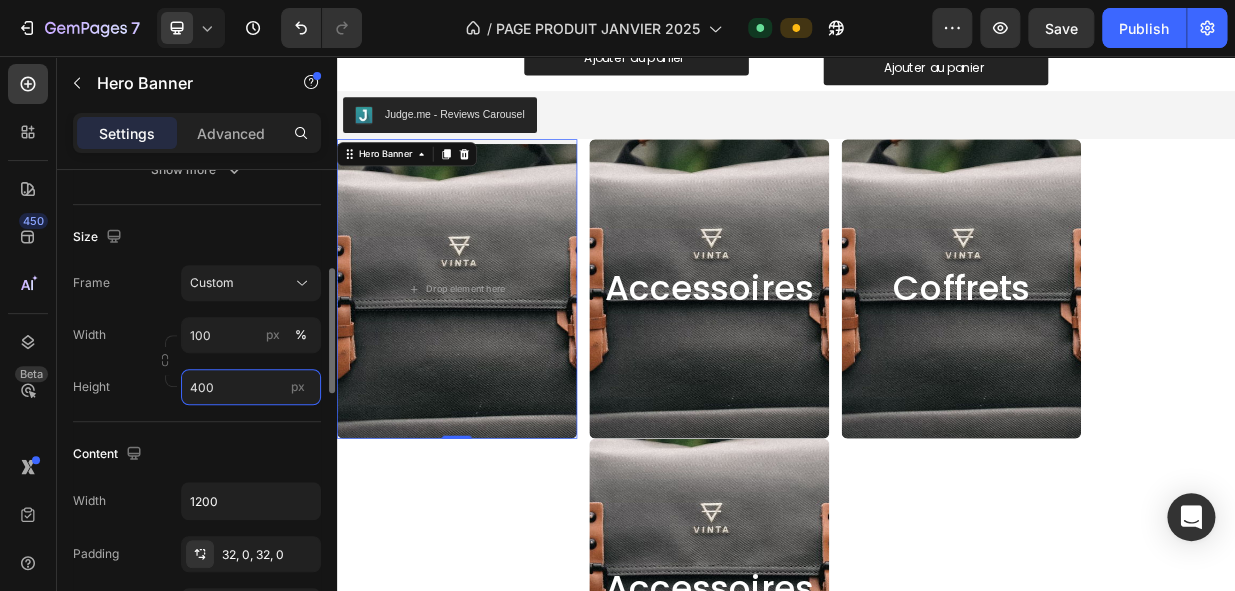 type on "400" 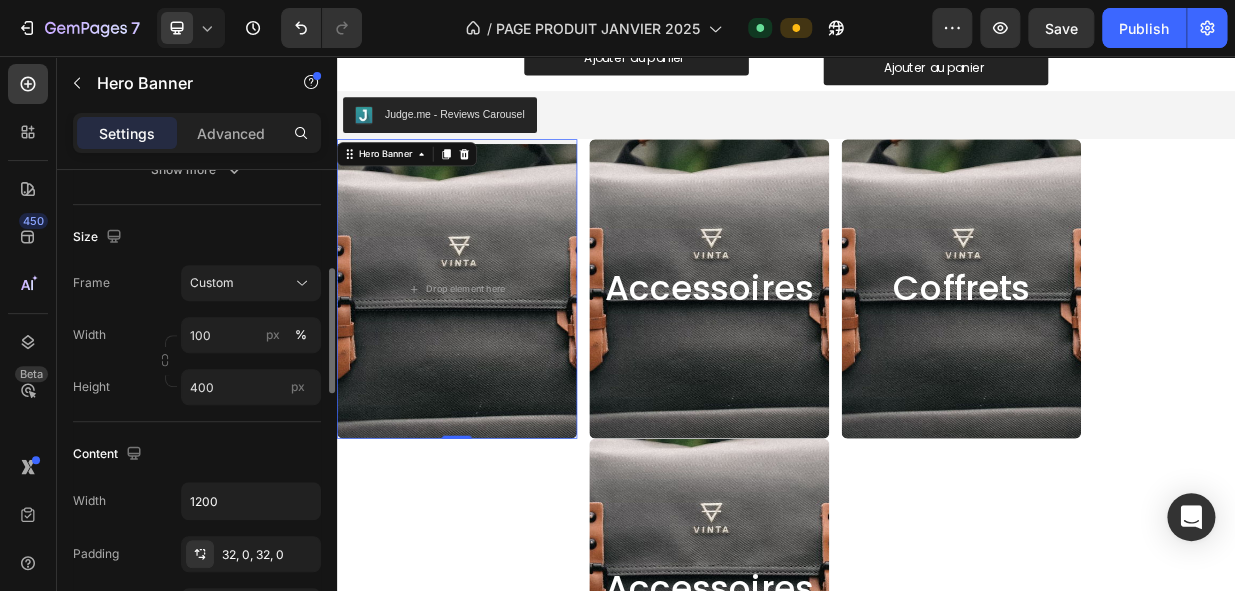 click on "Content" at bounding box center (197, 454) 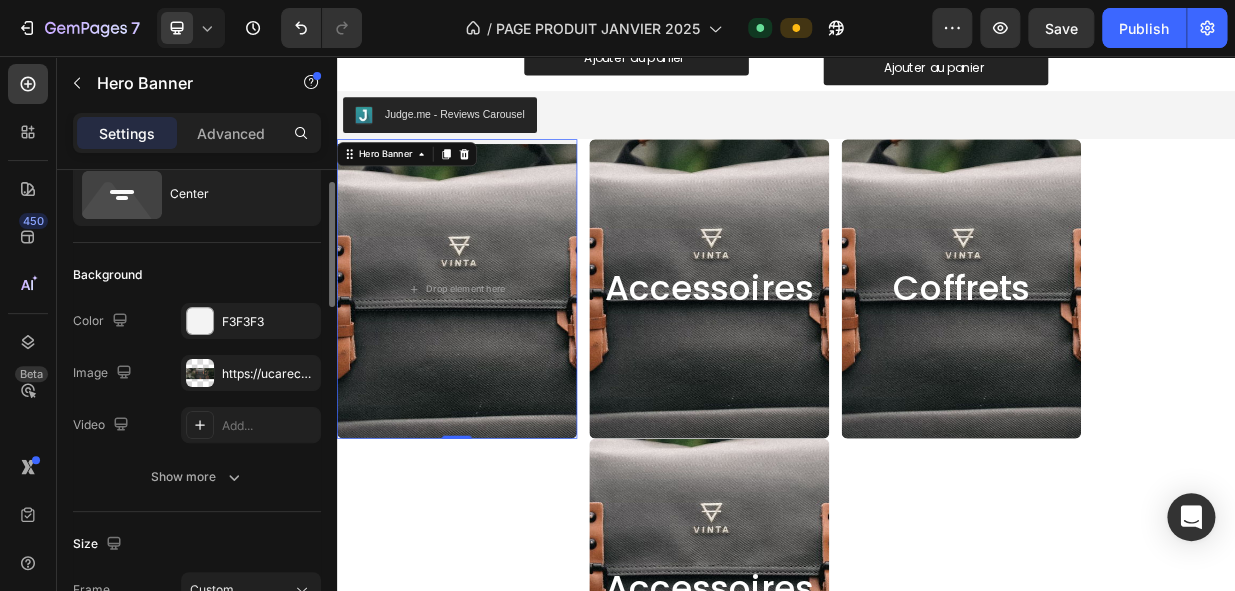 scroll, scrollTop: 64, scrollLeft: 0, axis: vertical 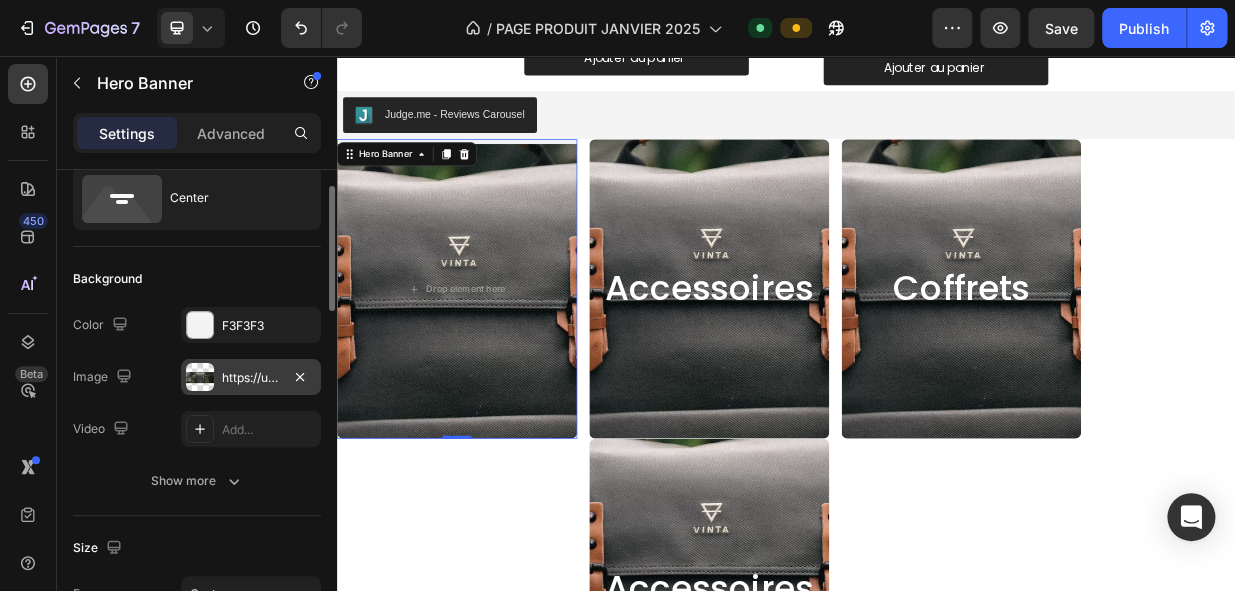 click on "https://ucarecdn.com/46d5a88e-90ac-48f6-9cb5-b666cd138e46/-/format/auto/" at bounding box center [251, 378] 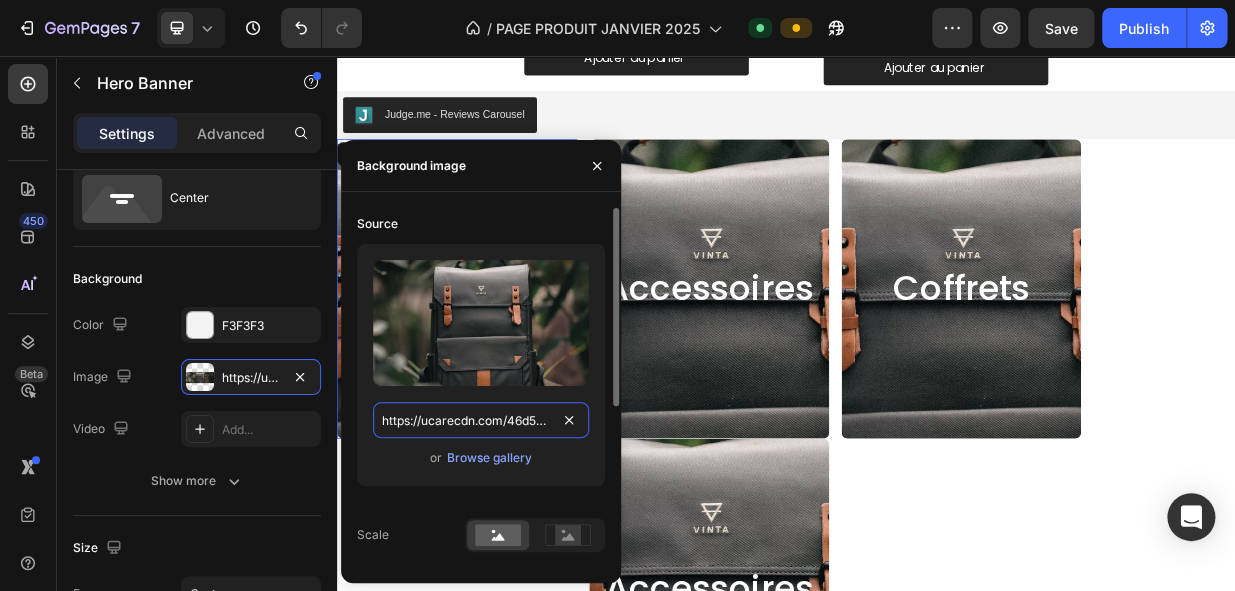 click on "https://ucarecdn.com/46d5a88e-90ac-48f6-9cb5-b666cd138e46/-/format/auto/" at bounding box center (481, 420) 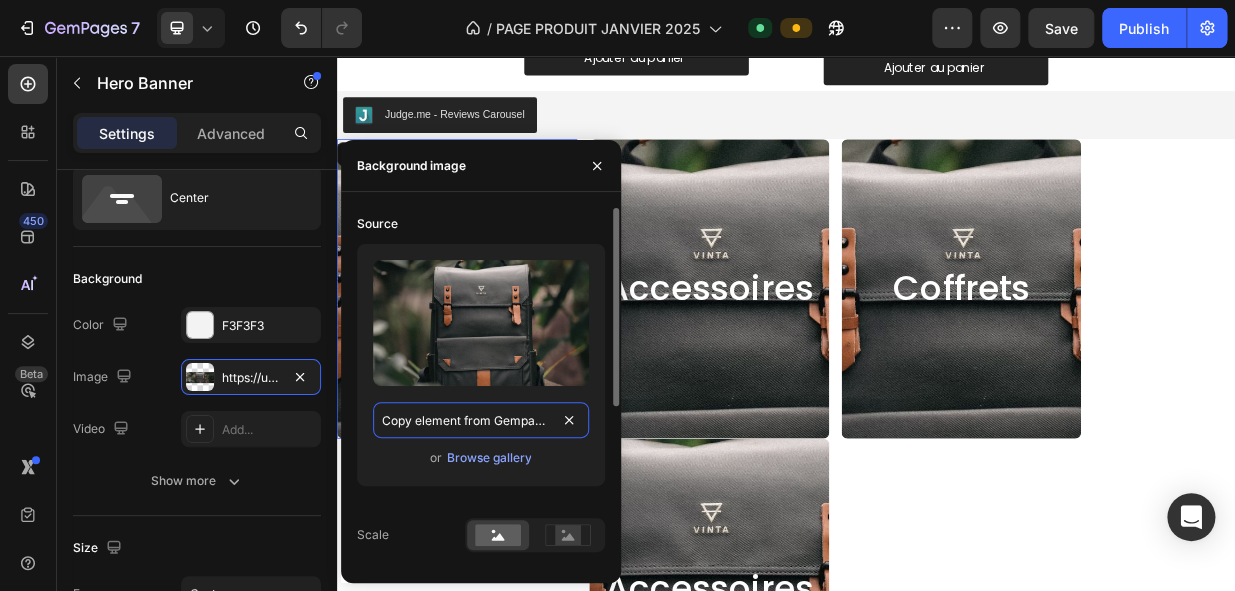 scroll, scrollTop: 0, scrollLeft: 10, axis: horizontal 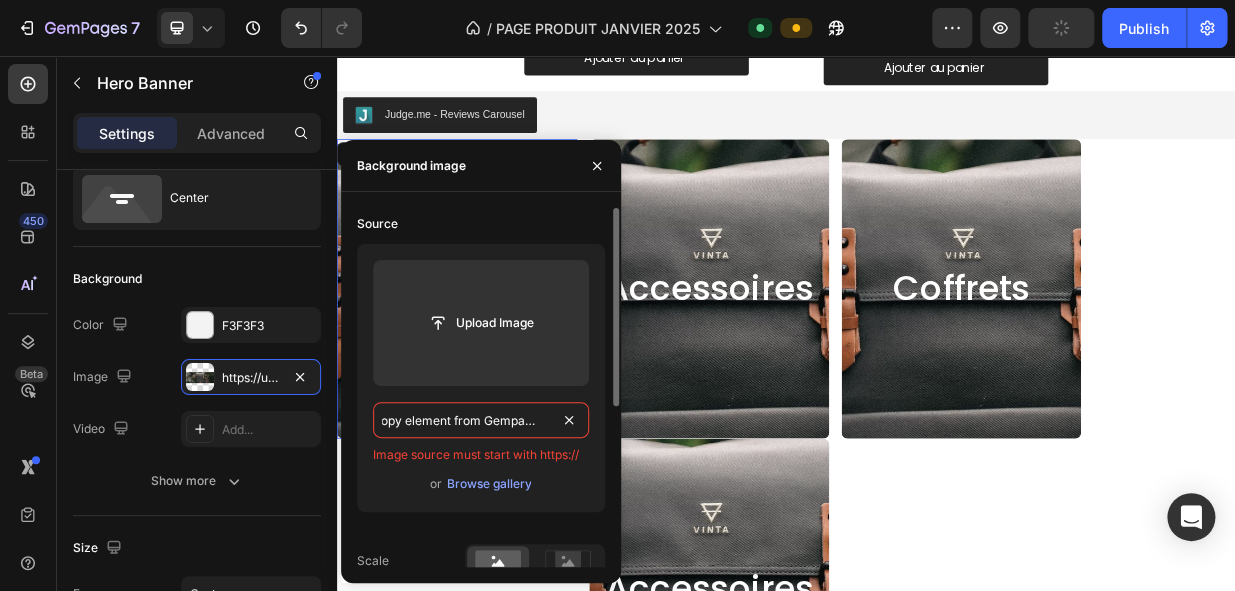 click on "Copy element from Gempages!" at bounding box center [481, 420] 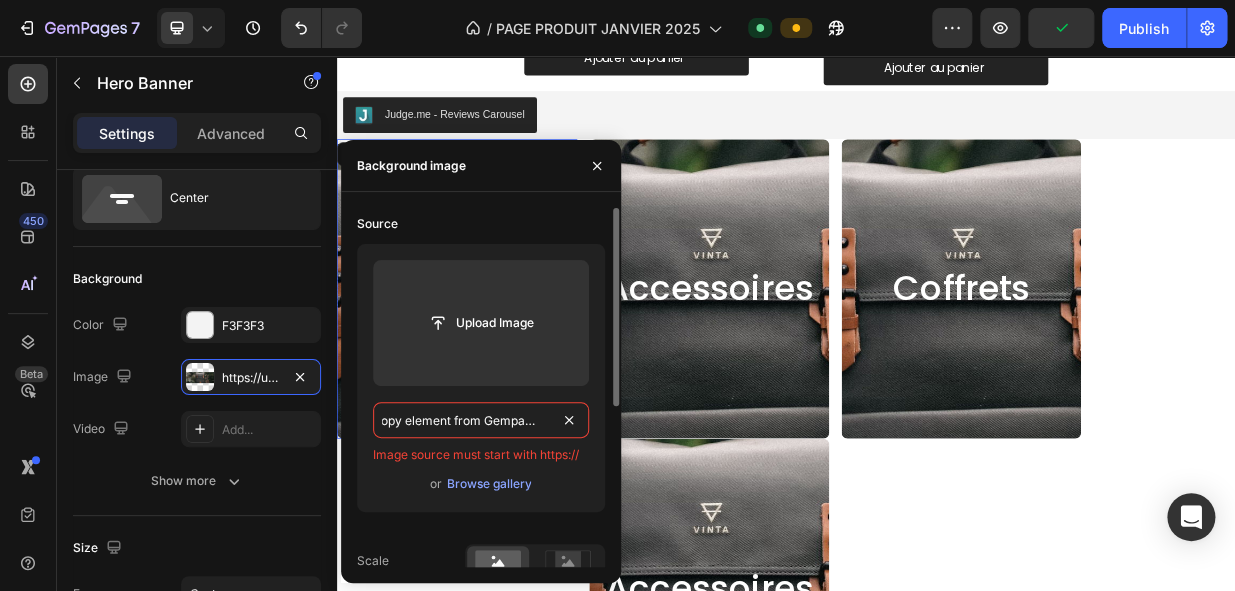 click on "Copy element from Gempages!" at bounding box center (481, 420) 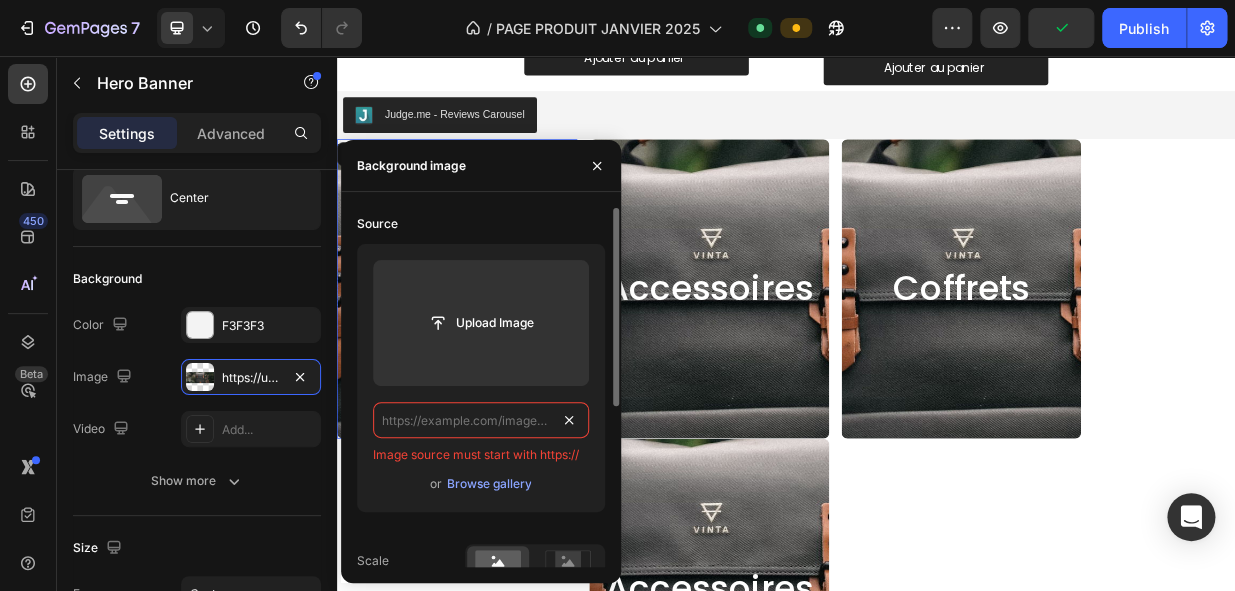 scroll, scrollTop: 0, scrollLeft: 0, axis: both 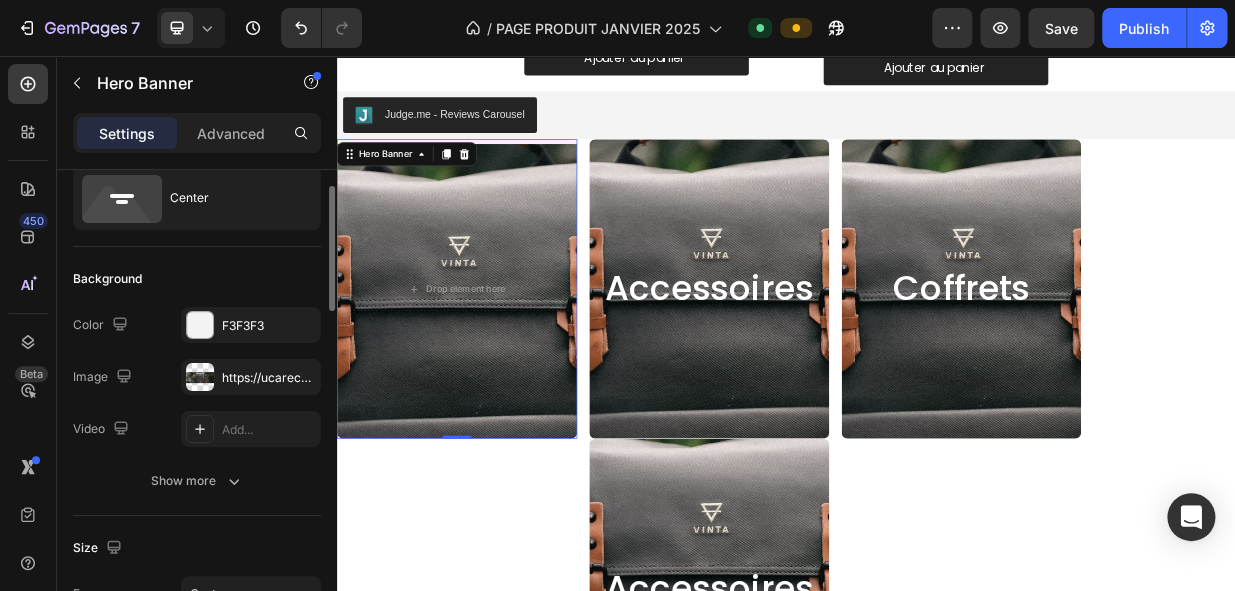 click on "Size" at bounding box center [197, 548] 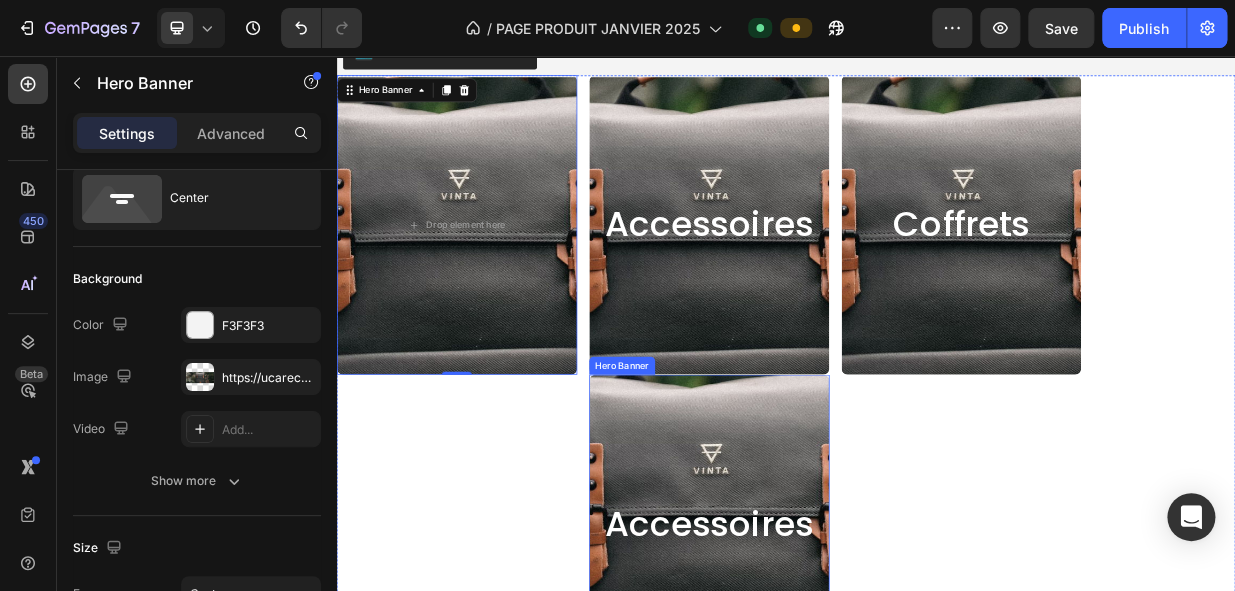 scroll, scrollTop: 3568, scrollLeft: 0, axis: vertical 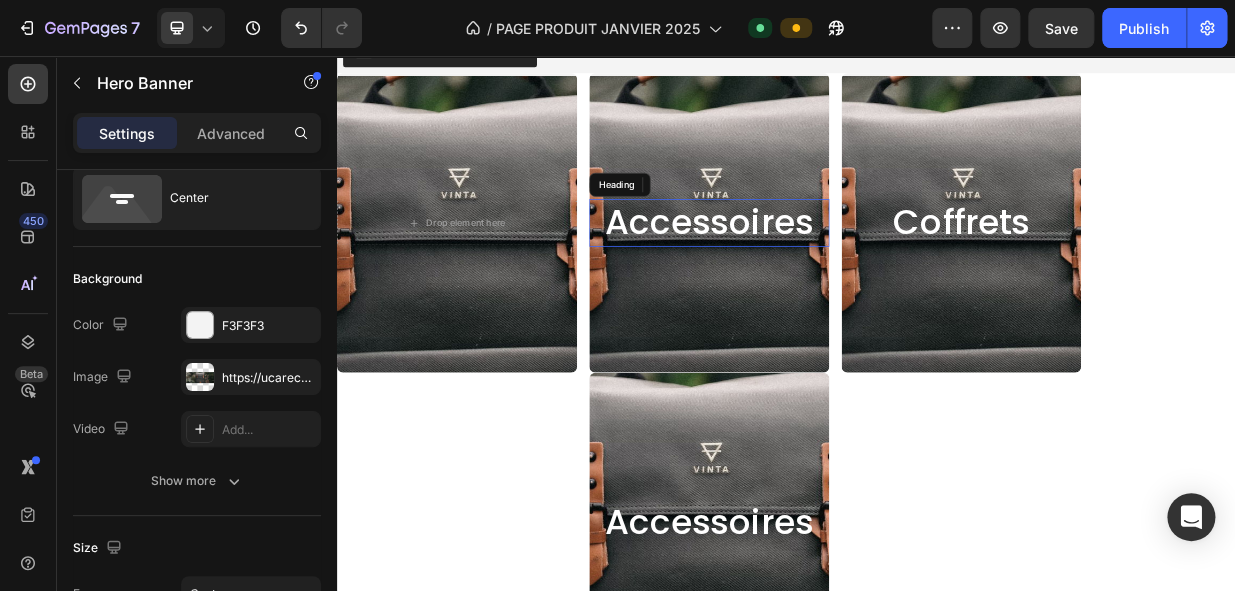 click on "Accessoires" at bounding box center (834, 279) 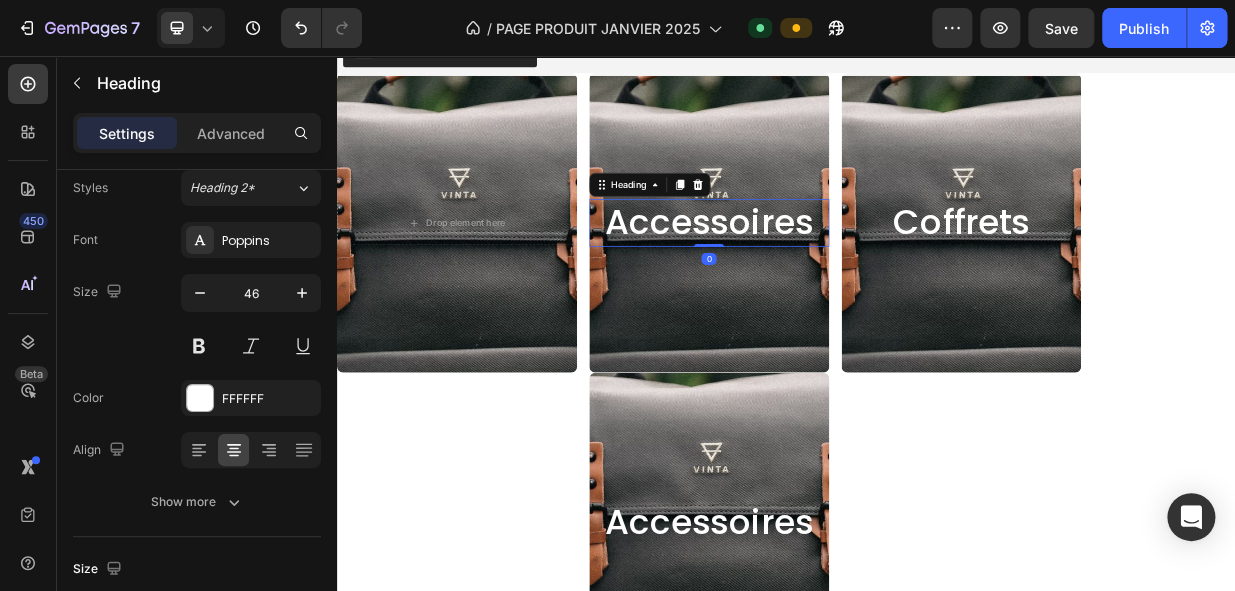 scroll, scrollTop: 0, scrollLeft: 0, axis: both 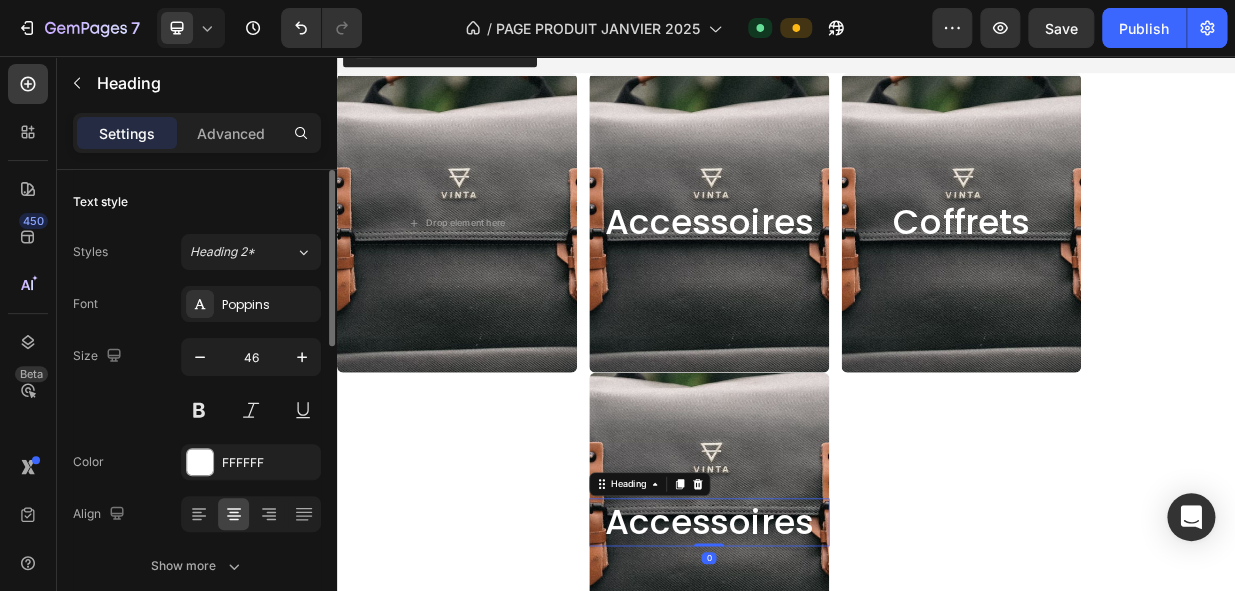 click on "Accessoires" at bounding box center (834, 679) 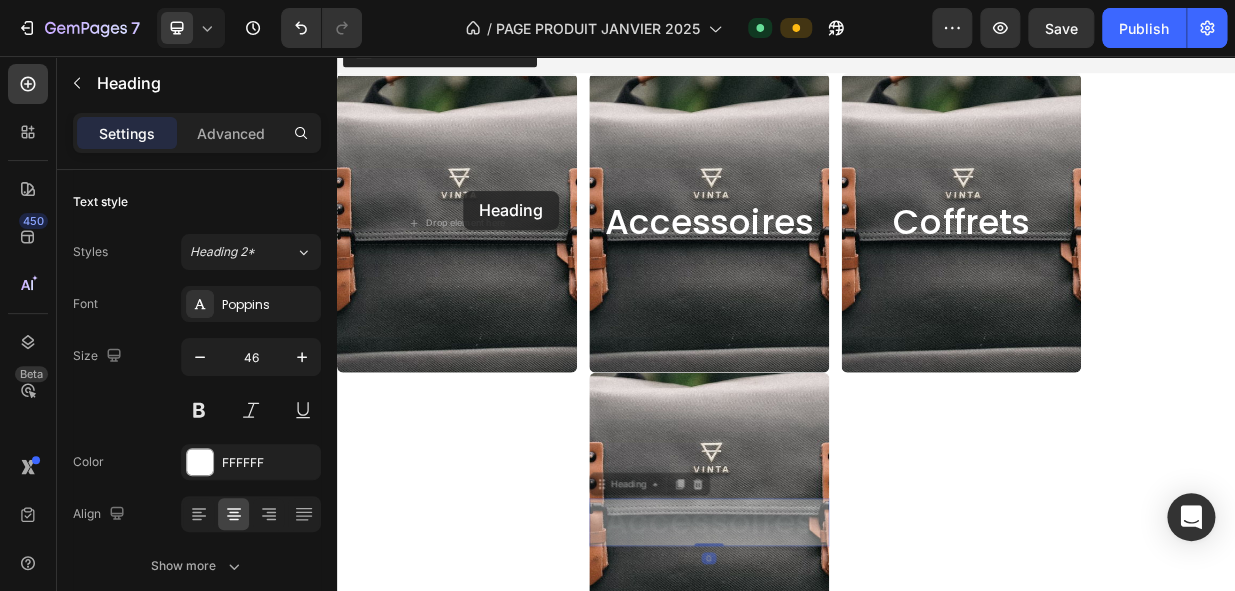 scroll, scrollTop: 3536, scrollLeft: 0, axis: vertical 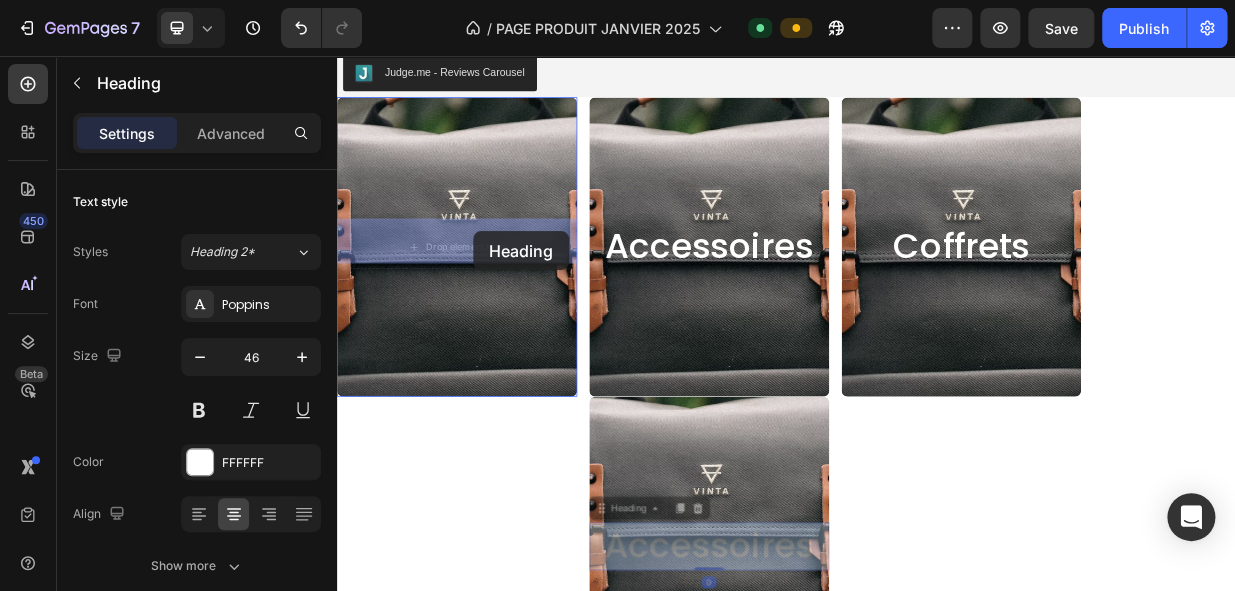 drag, startPoint x: 843, startPoint y: 676, endPoint x: 519, endPoint y: 290, distance: 503.95636 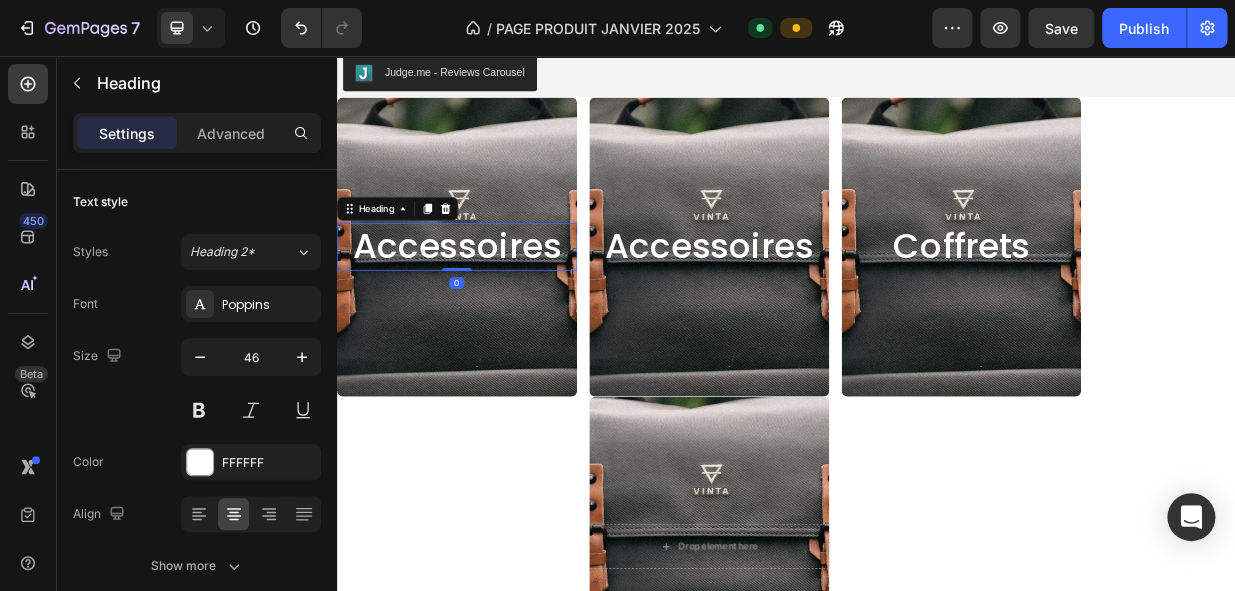 click on "Accessoires" at bounding box center [497, 311] 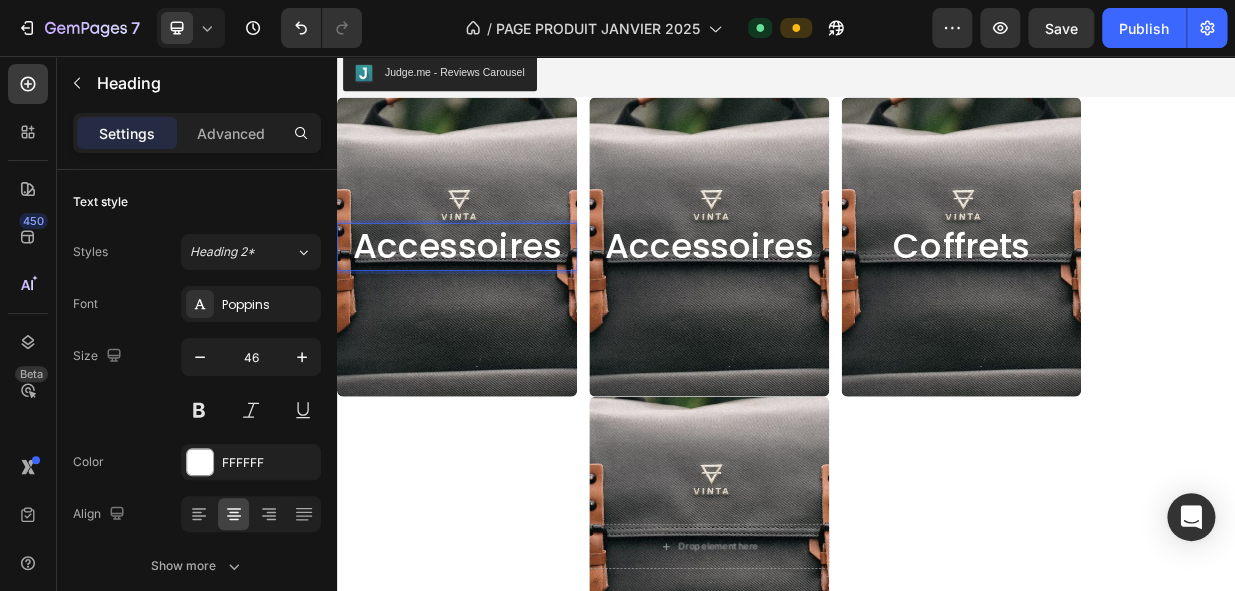 click on "Accessoires" at bounding box center [497, 311] 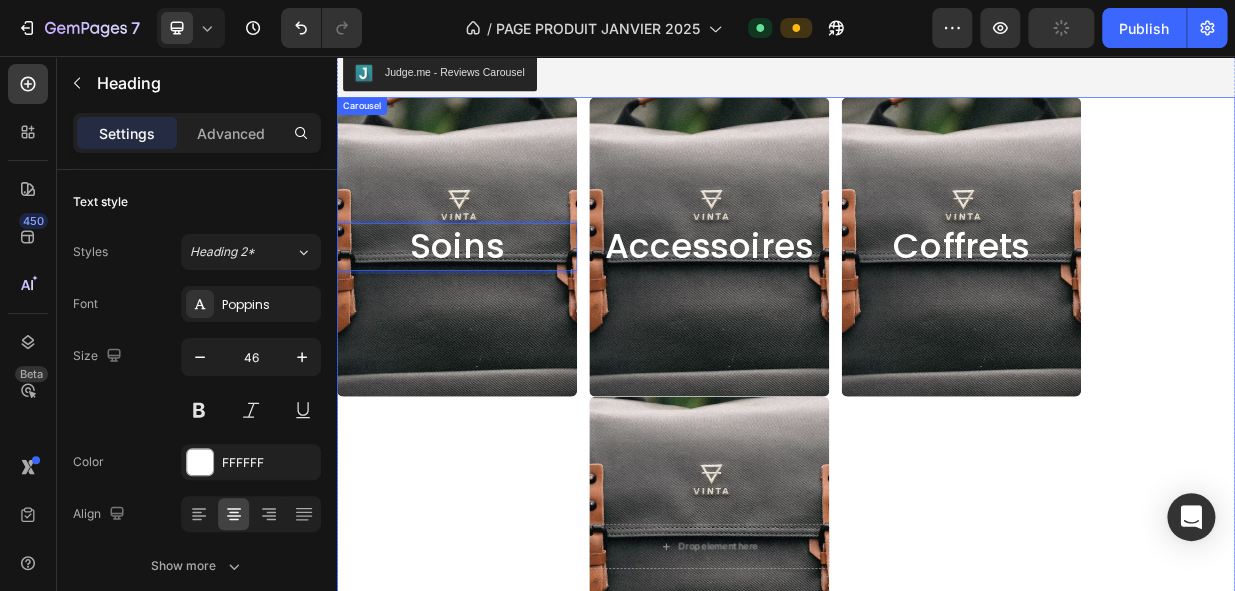 click on "Soins Heading   0 Hero Banner" at bounding box center [497, 511] 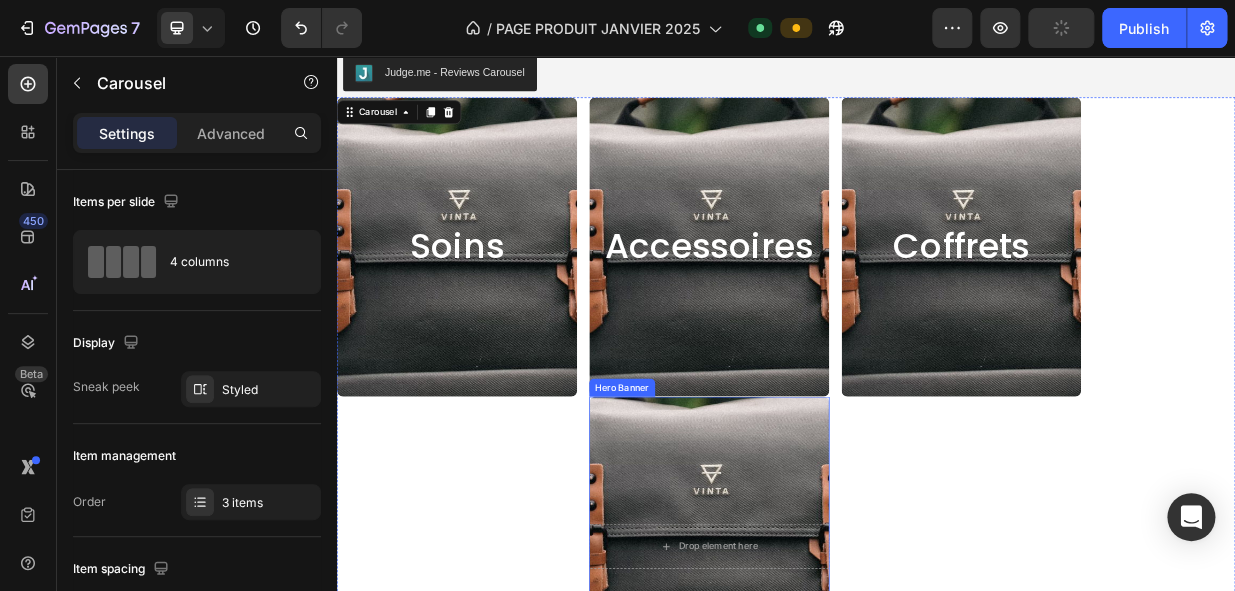 click at bounding box center (834, 778) 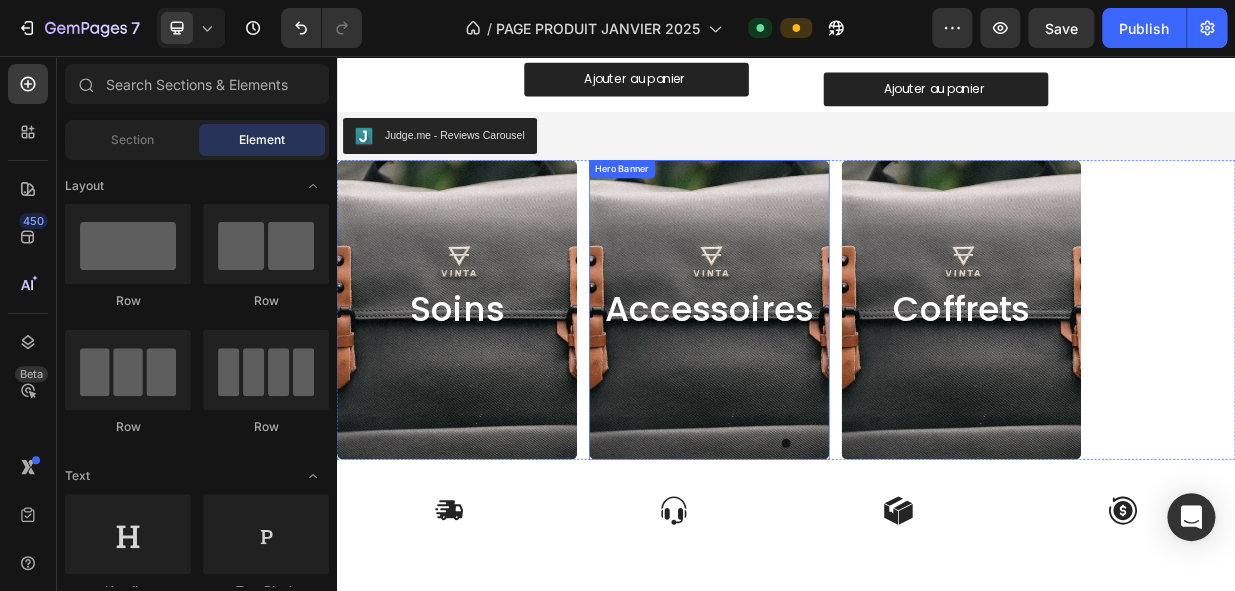 scroll, scrollTop: 3424, scrollLeft: 0, axis: vertical 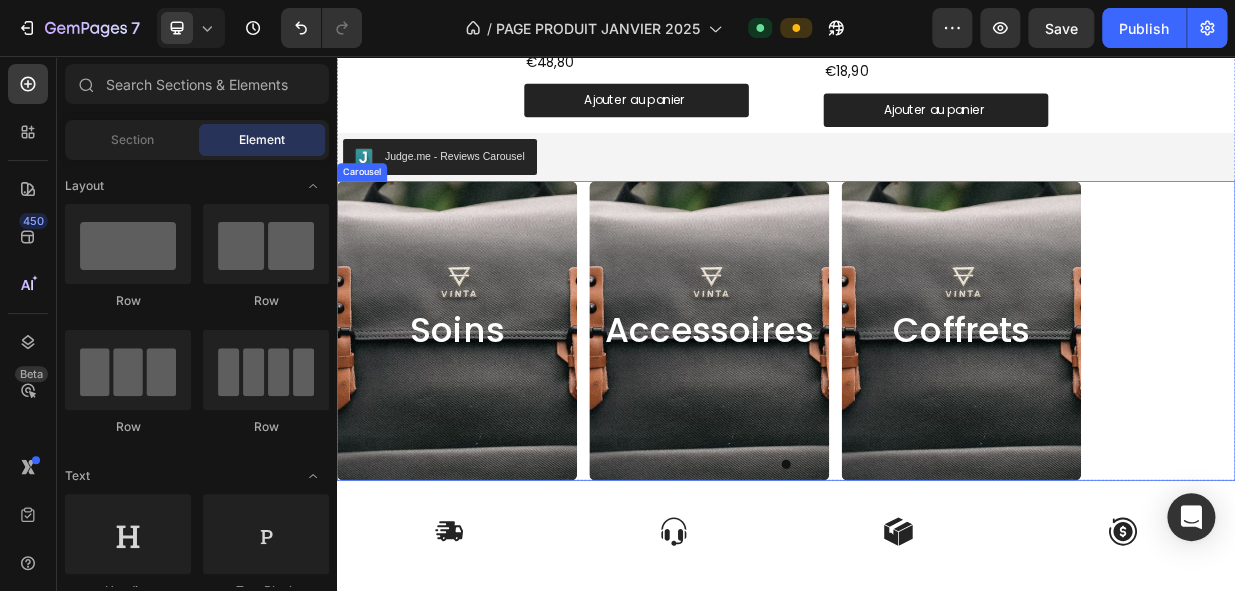 click on "Soins Heading Hero Banner Accessoires  Heading Hero Banner Coffrets Heading Hero Banner" at bounding box center (937, 423) 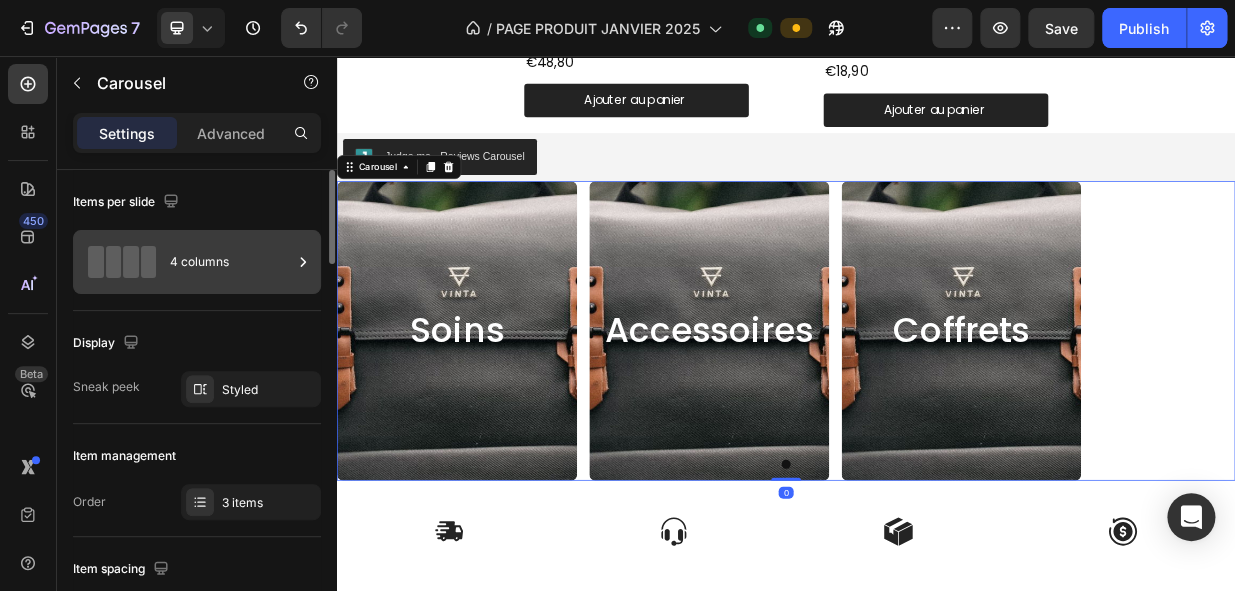 click on "4 columns" at bounding box center [231, 262] 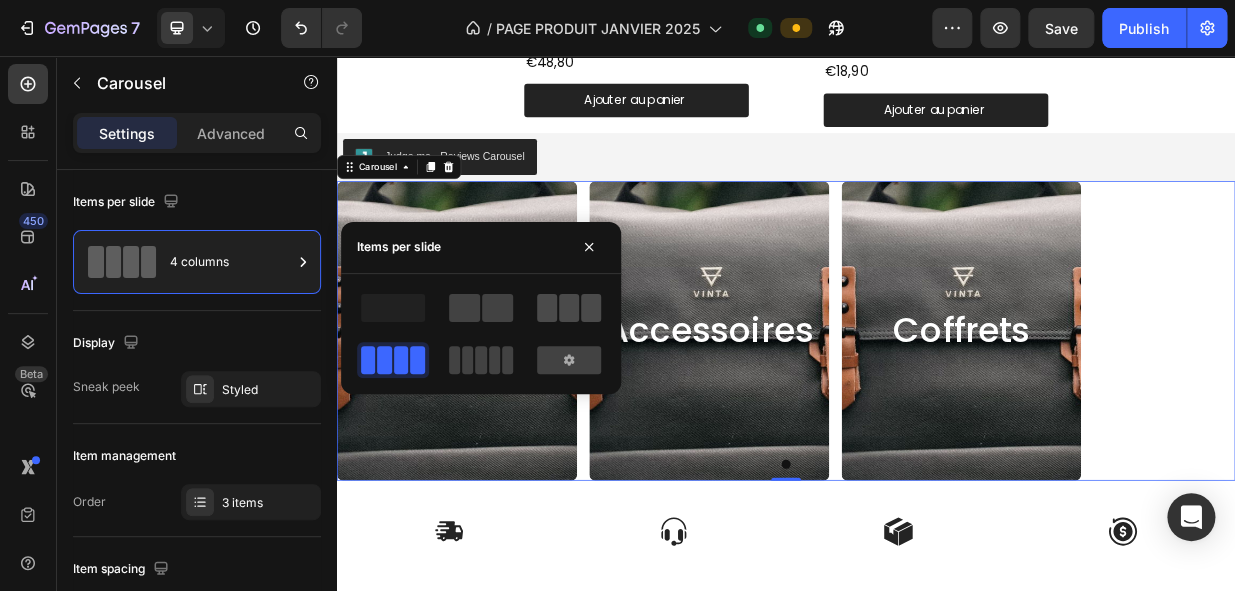 click 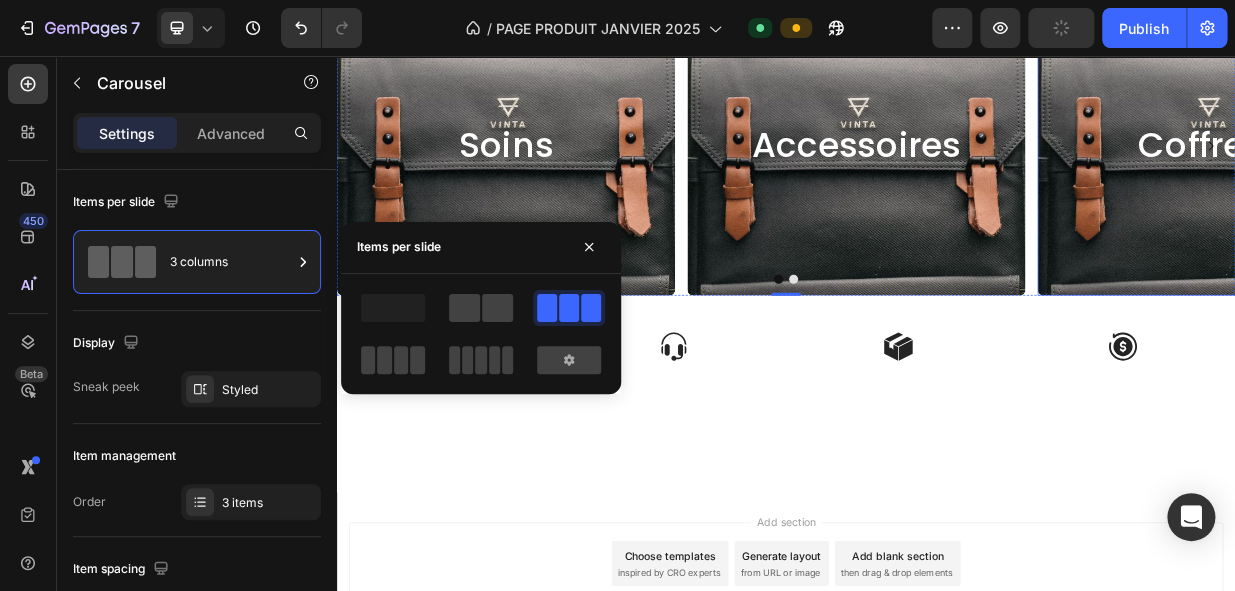 scroll, scrollTop: 3672, scrollLeft: 0, axis: vertical 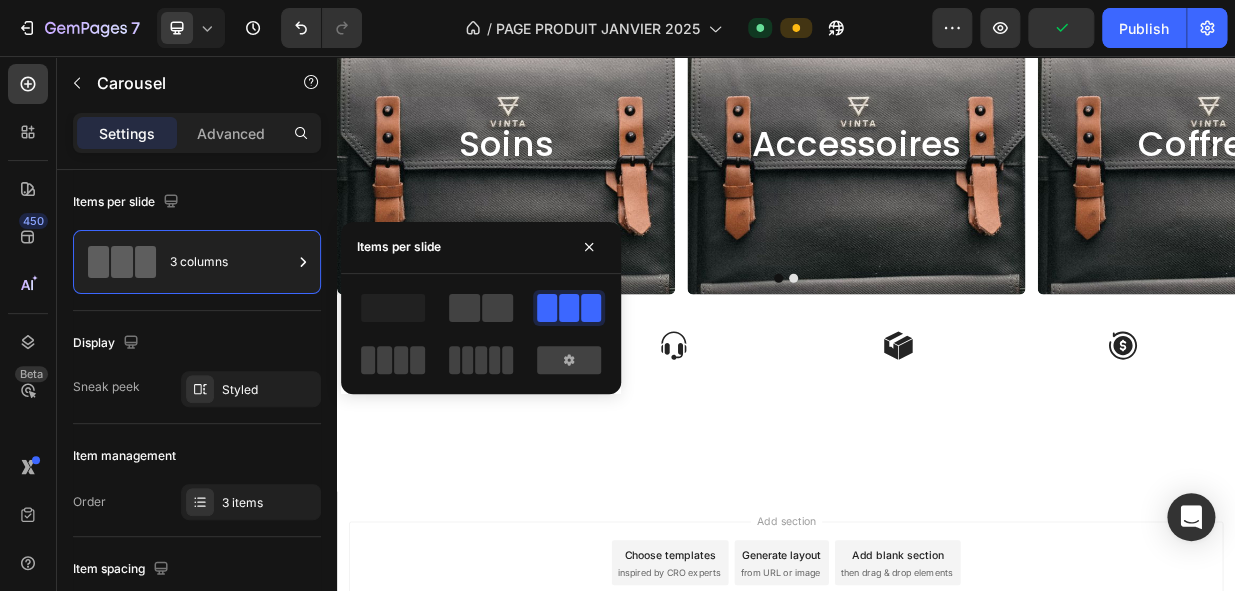 click on "Add section Choose templates inspired by CRO experts Generate layout from URL or image Add blank section then drag & drop elements" at bounding box center (937, 733) 